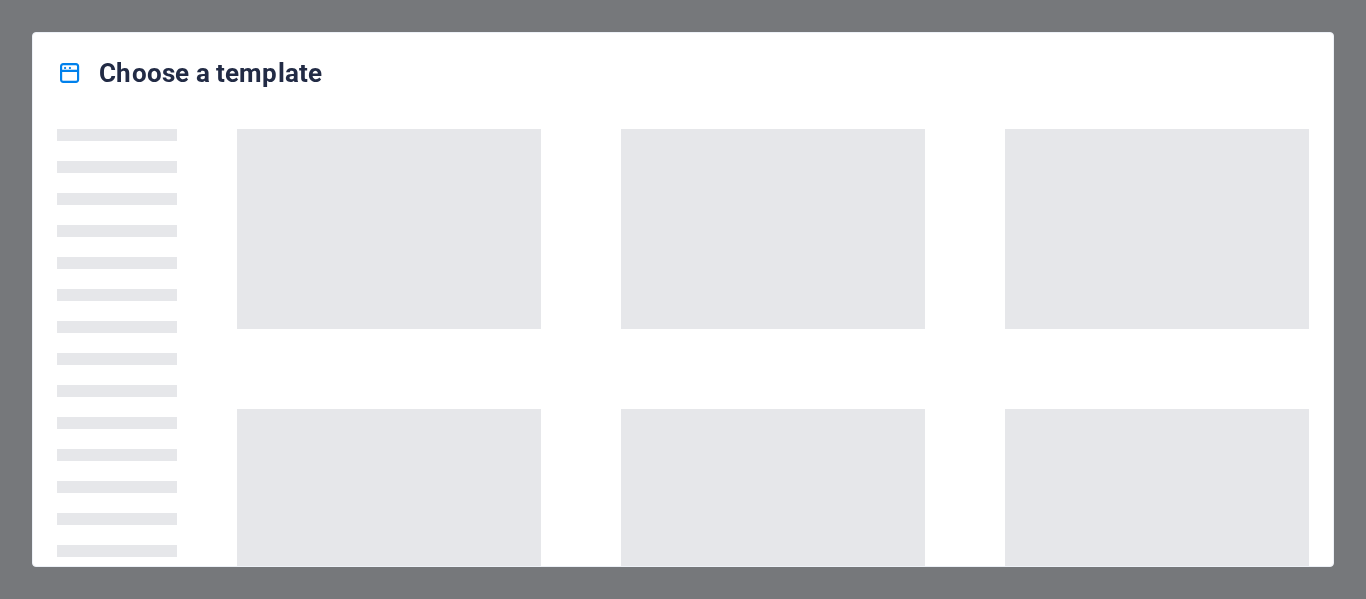 scroll, scrollTop: 0, scrollLeft: 0, axis: both 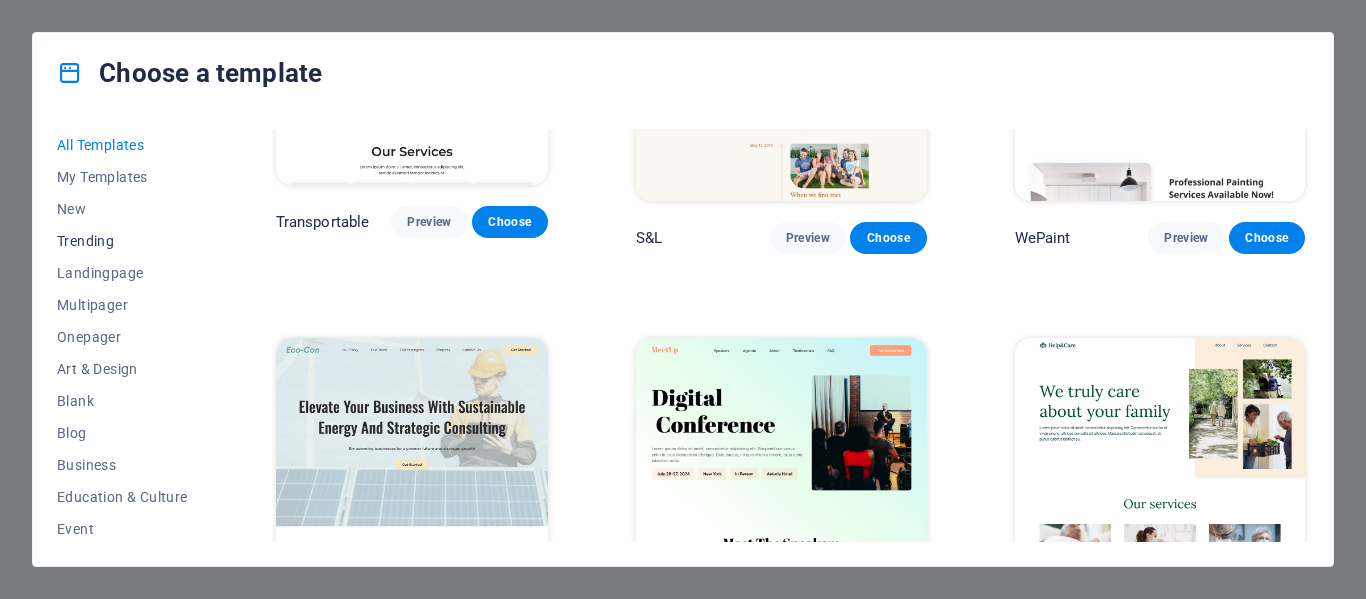 click on "Trending" at bounding box center [122, 241] 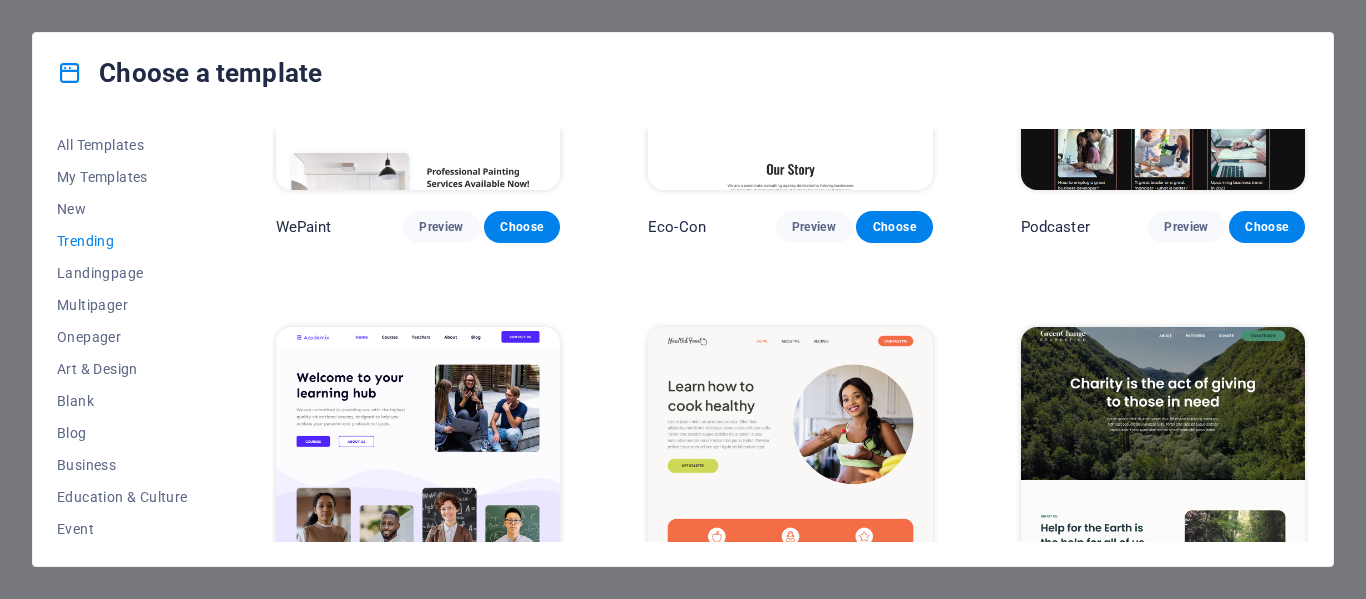 scroll, scrollTop: 207, scrollLeft: 0, axis: vertical 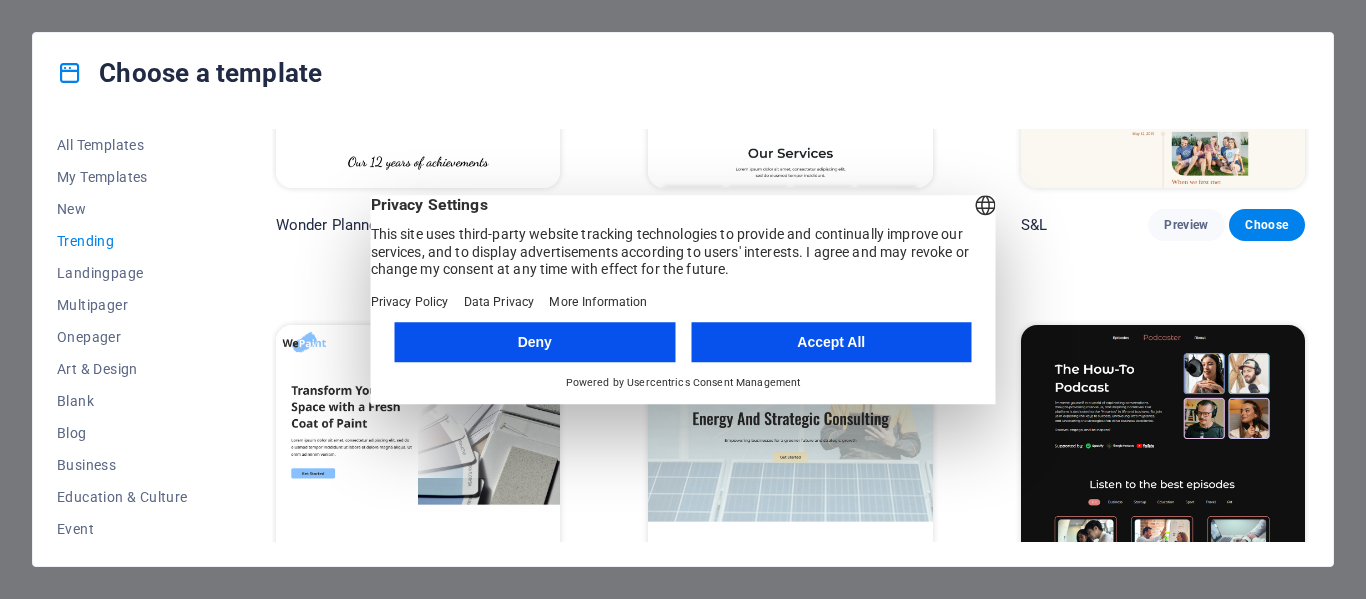 click on "Accept All" at bounding box center [831, 342] 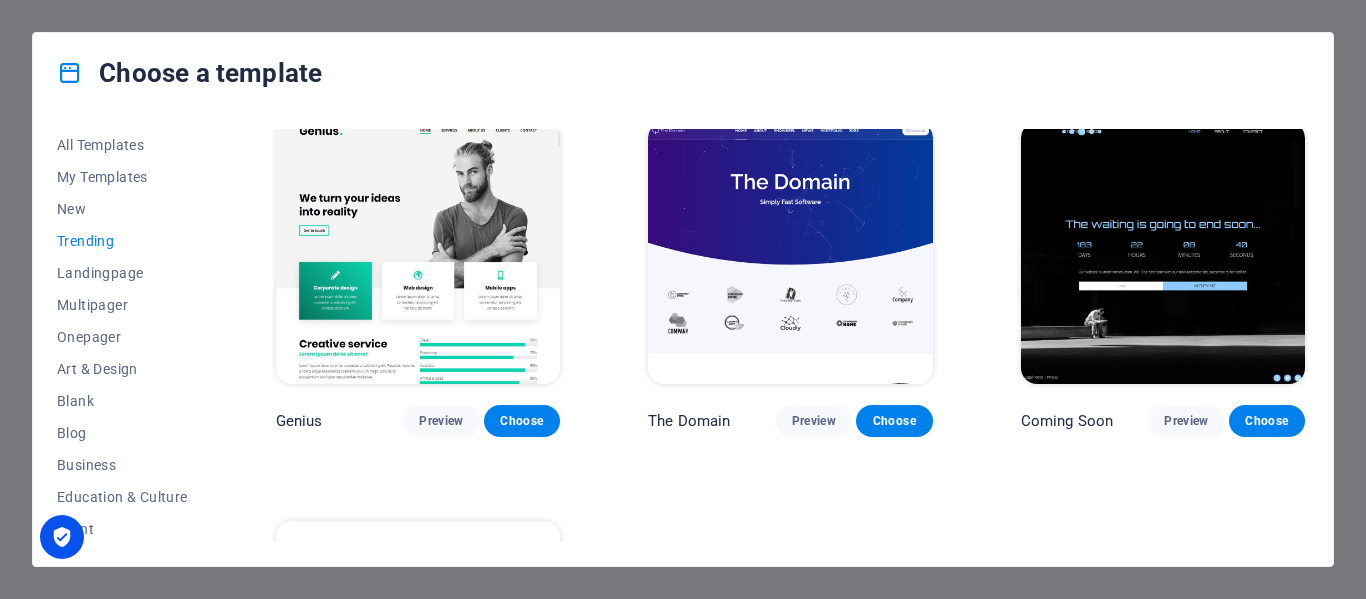 scroll, scrollTop: 1608, scrollLeft: 0, axis: vertical 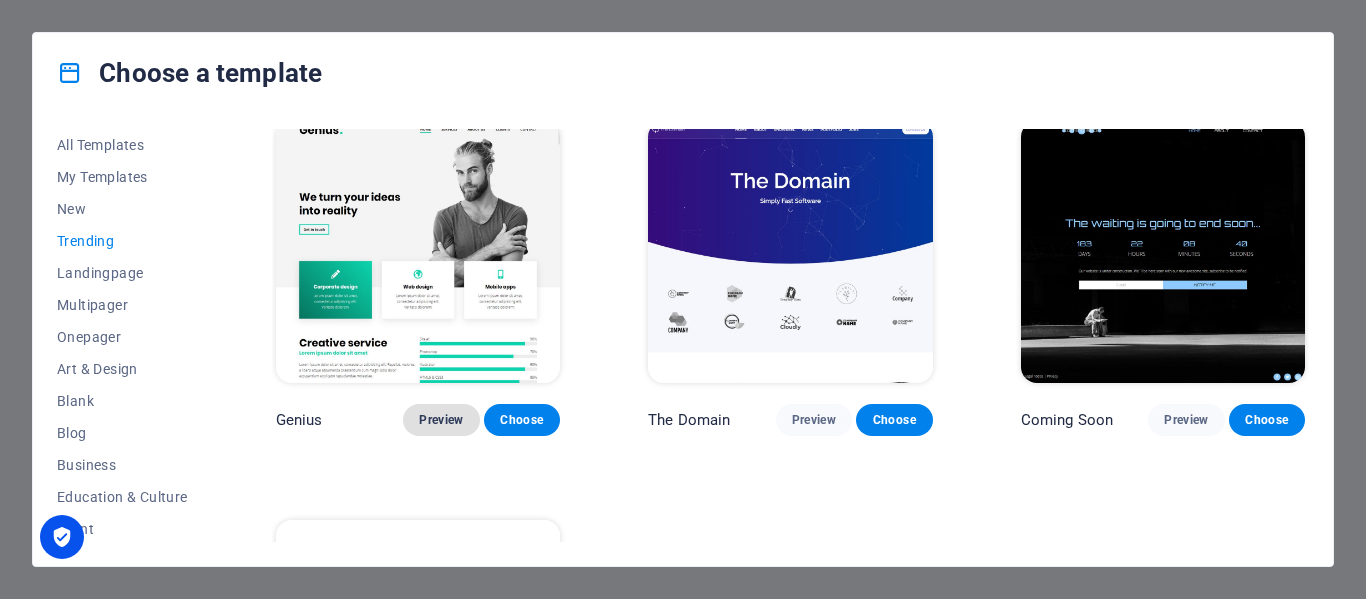 click on "Preview" at bounding box center [441, 420] 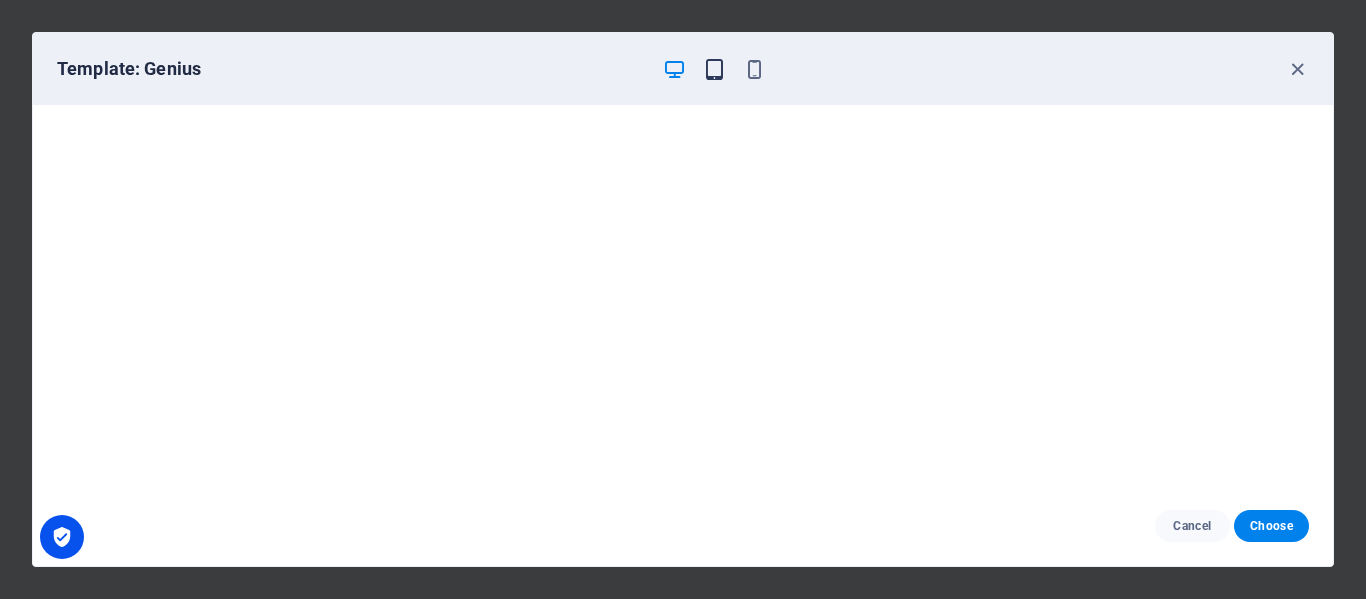 click at bounding box center [714, 69] 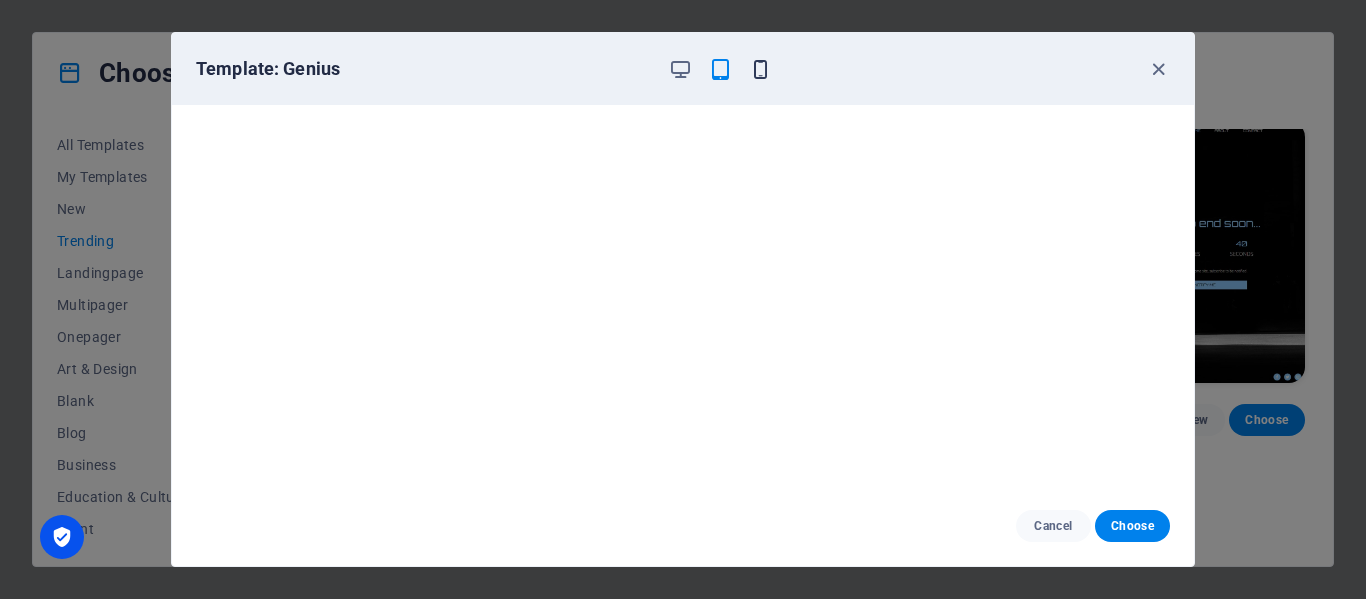 click at bounding box center [760, 69] 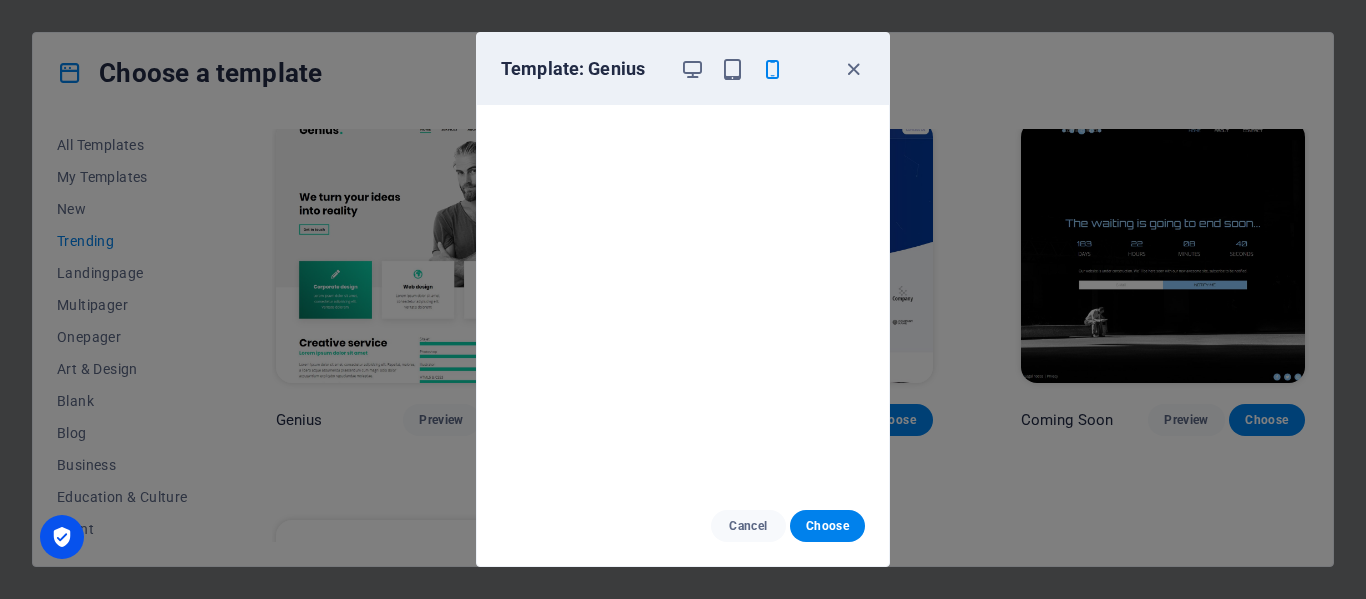 click on "Template: Genius Cancel Choose" at bounding box center (683, 299) 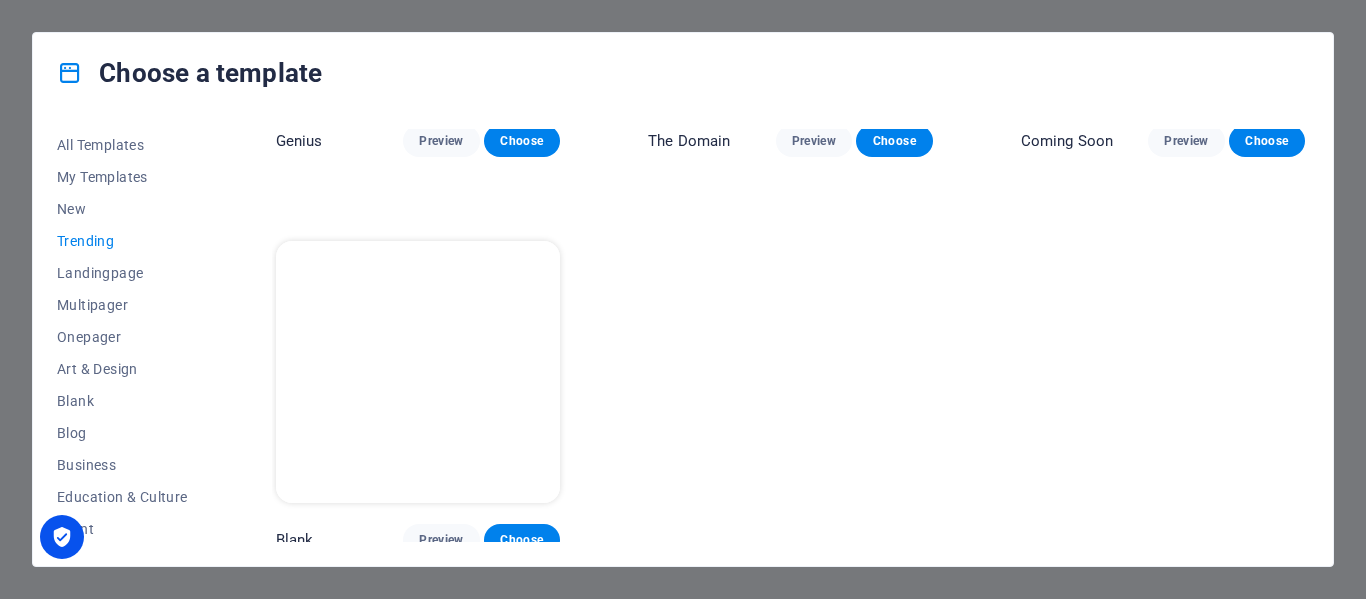 scroll, scrollTop: 1888, scrollLeft: 0, axis: vertical 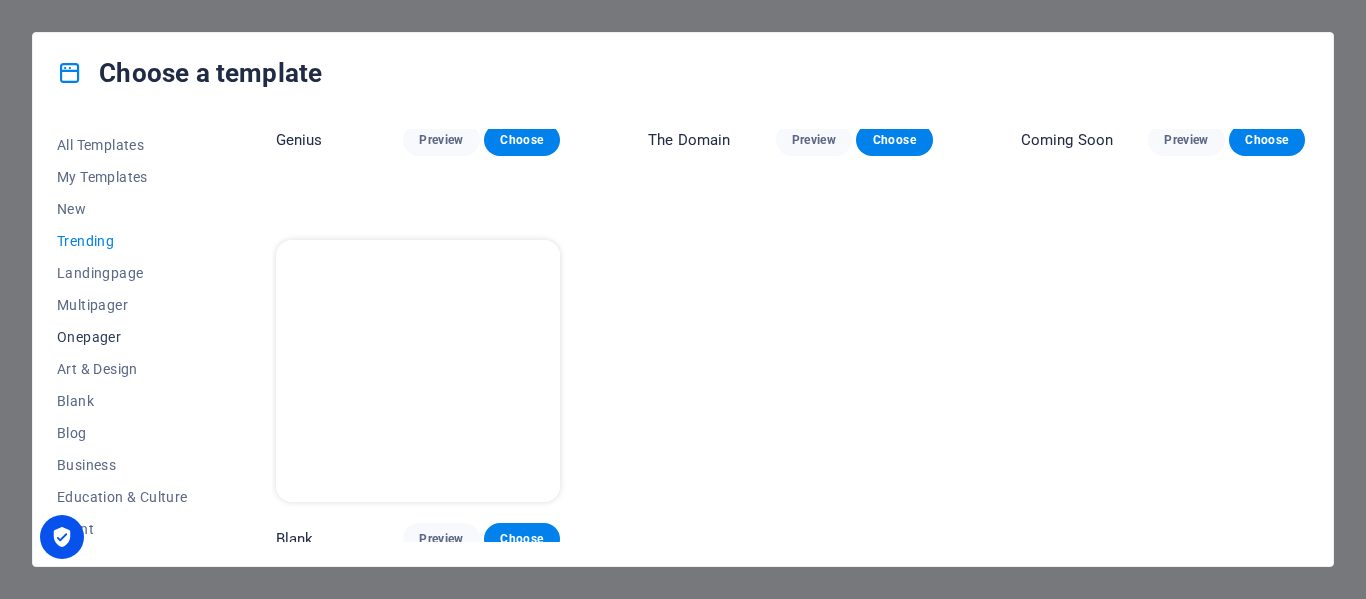 click on "Onepager" at bounding box center [122, 337] 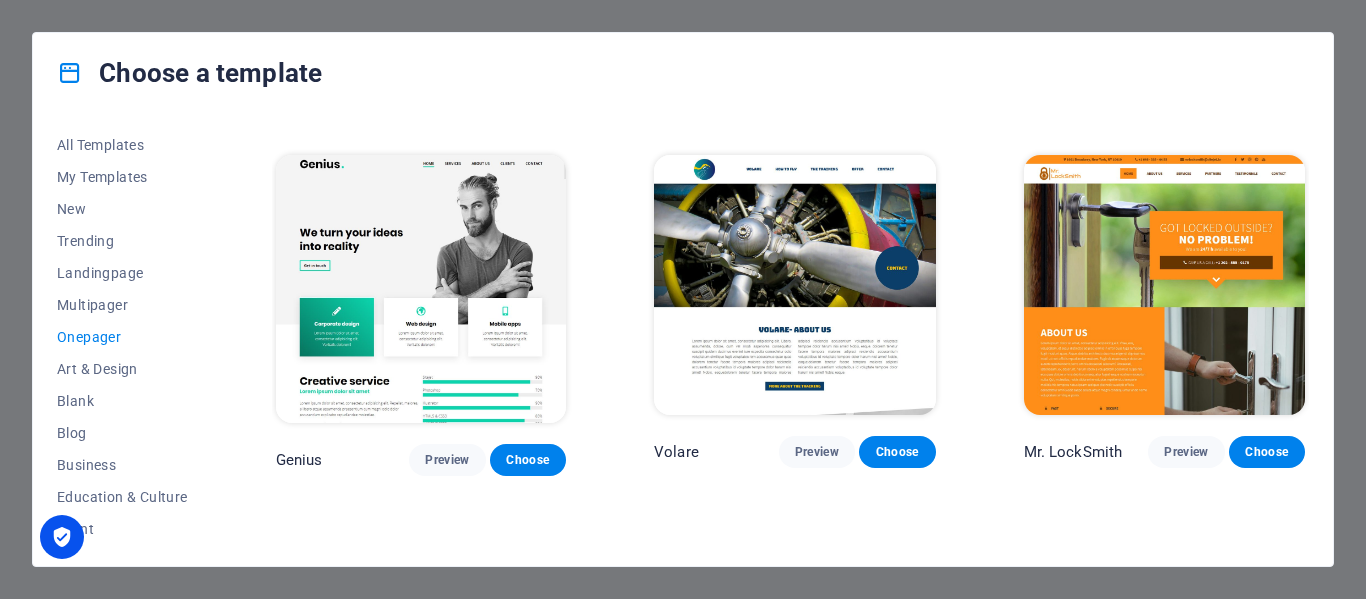 scroll, scrollTop: 4277, scrollLeft: 0, axis: vertical 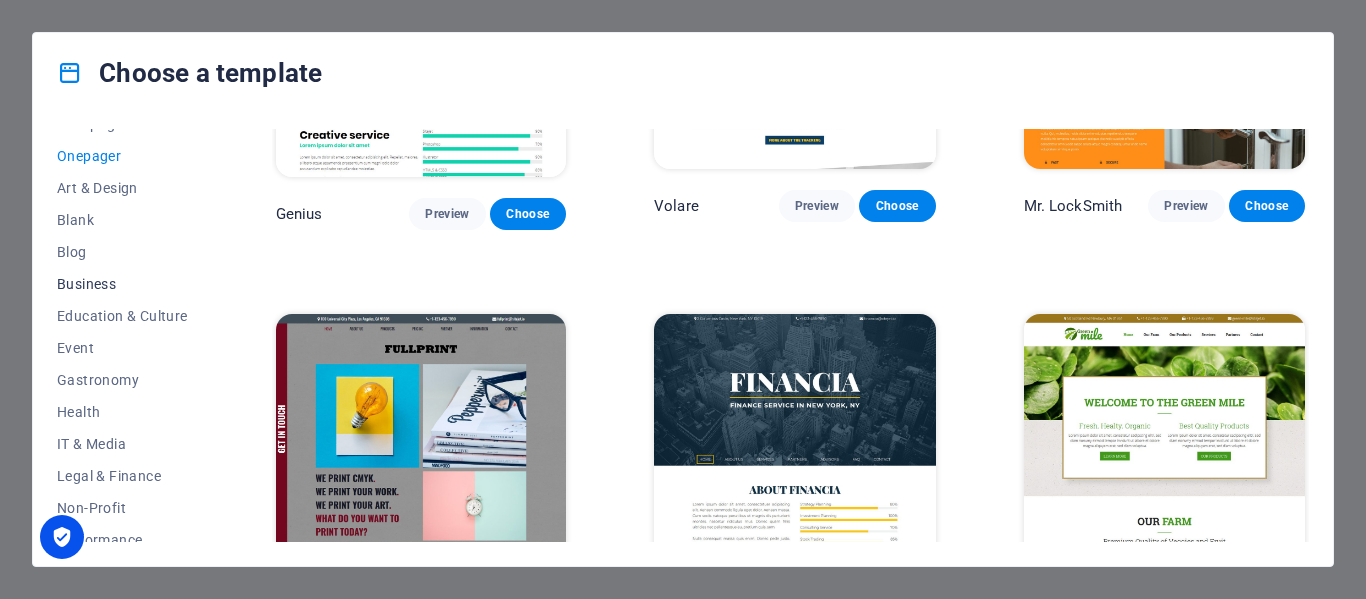 click on "Business" at bounding box center (122, 284) 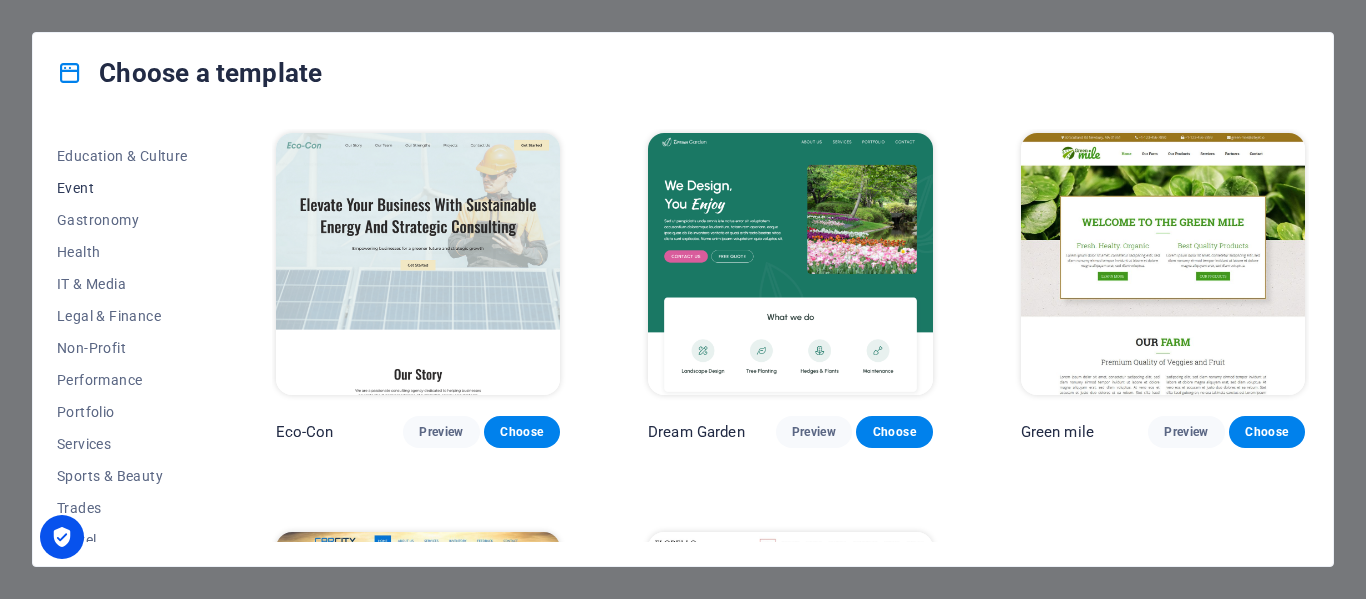 scroll, scrollTop: 387, scrollLeft: 0, axis: vertical 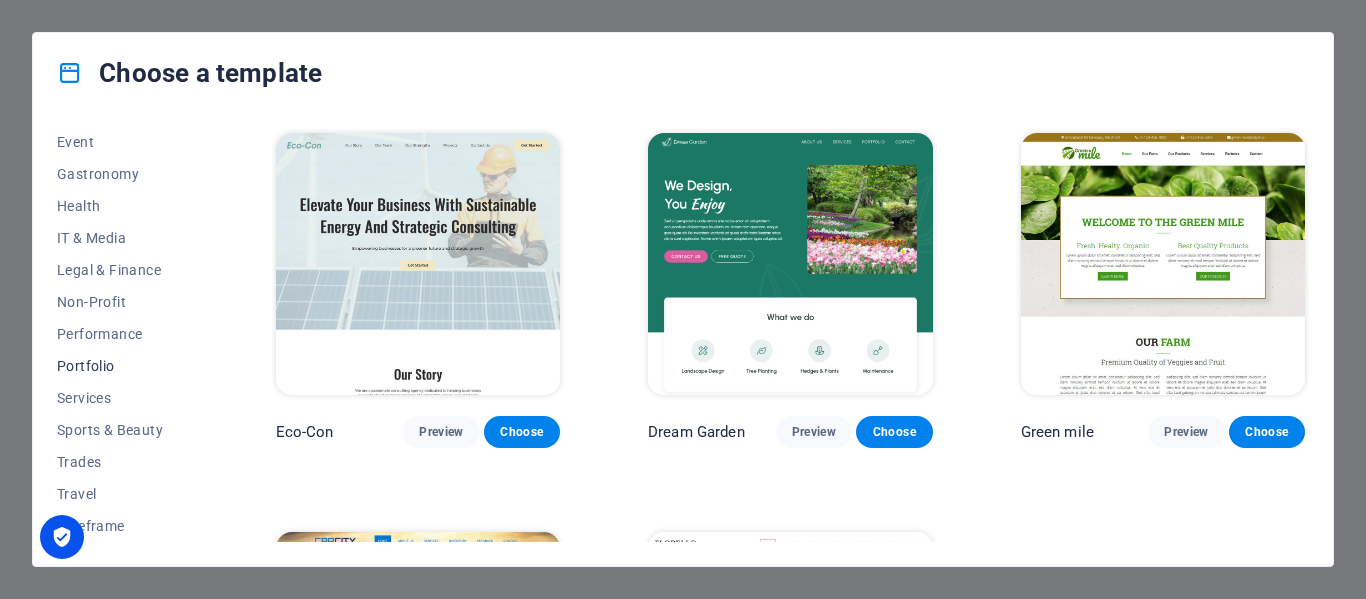 click on "Portfolio" at bounding box center [122, 366] 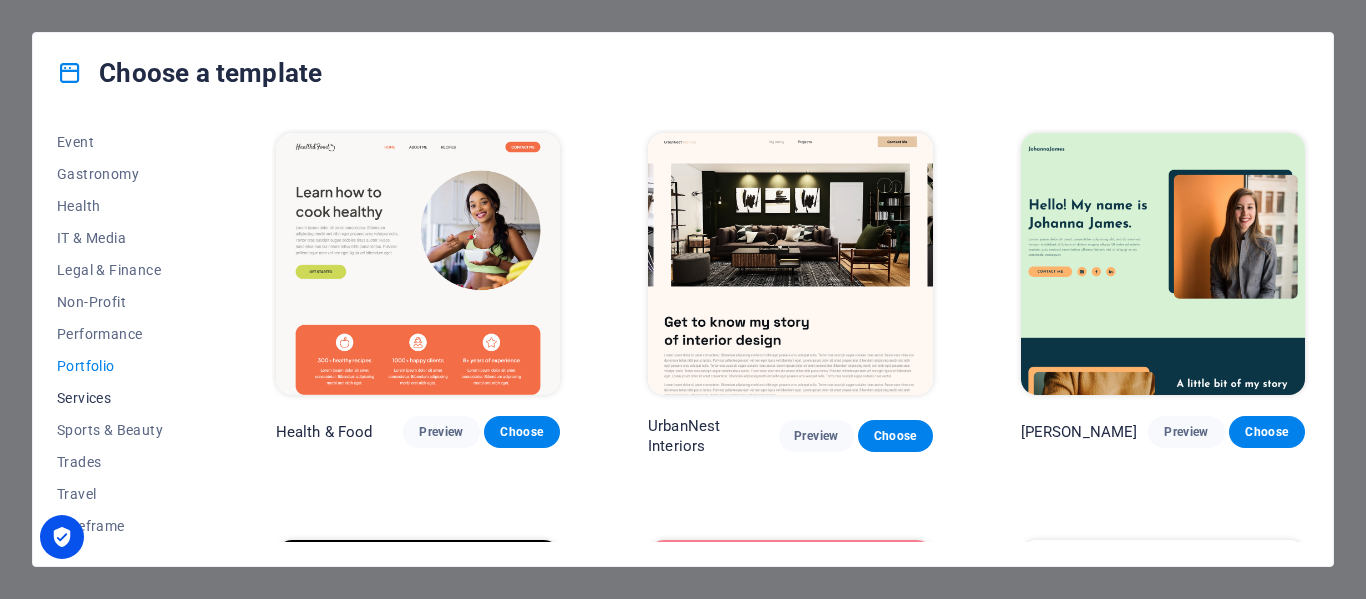 click on "Services" at bounding box center [122, 398] 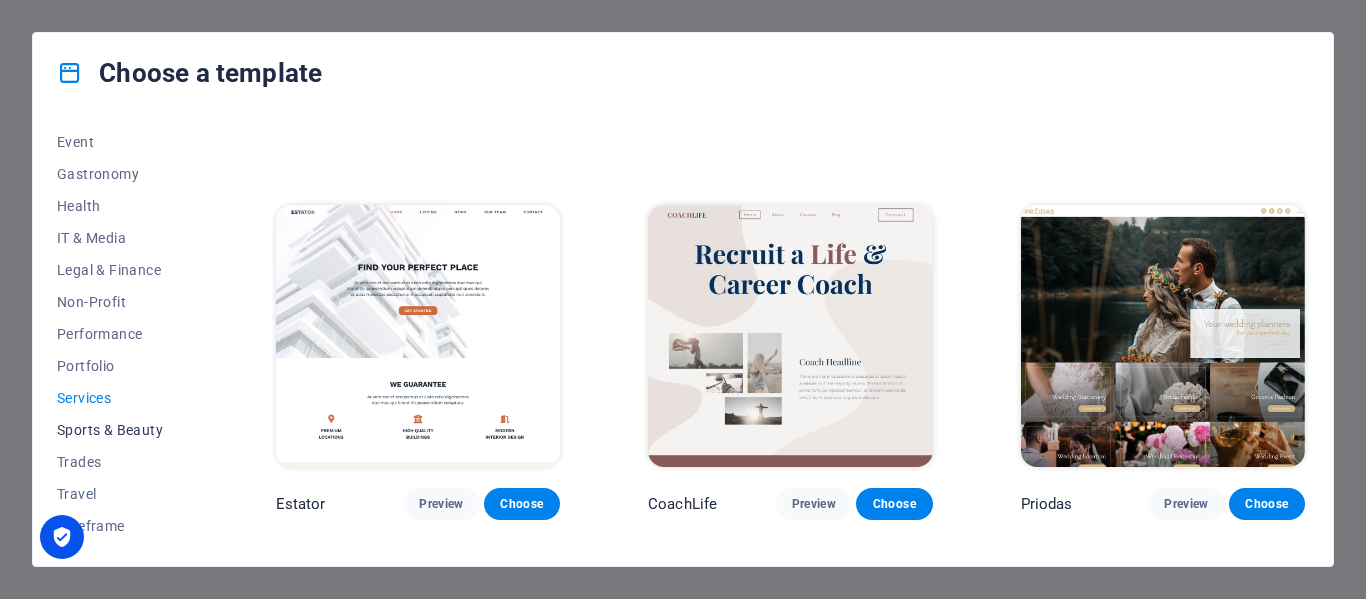 scroll, scrollTop: 735, scrollLeft: 0, axis: vertical 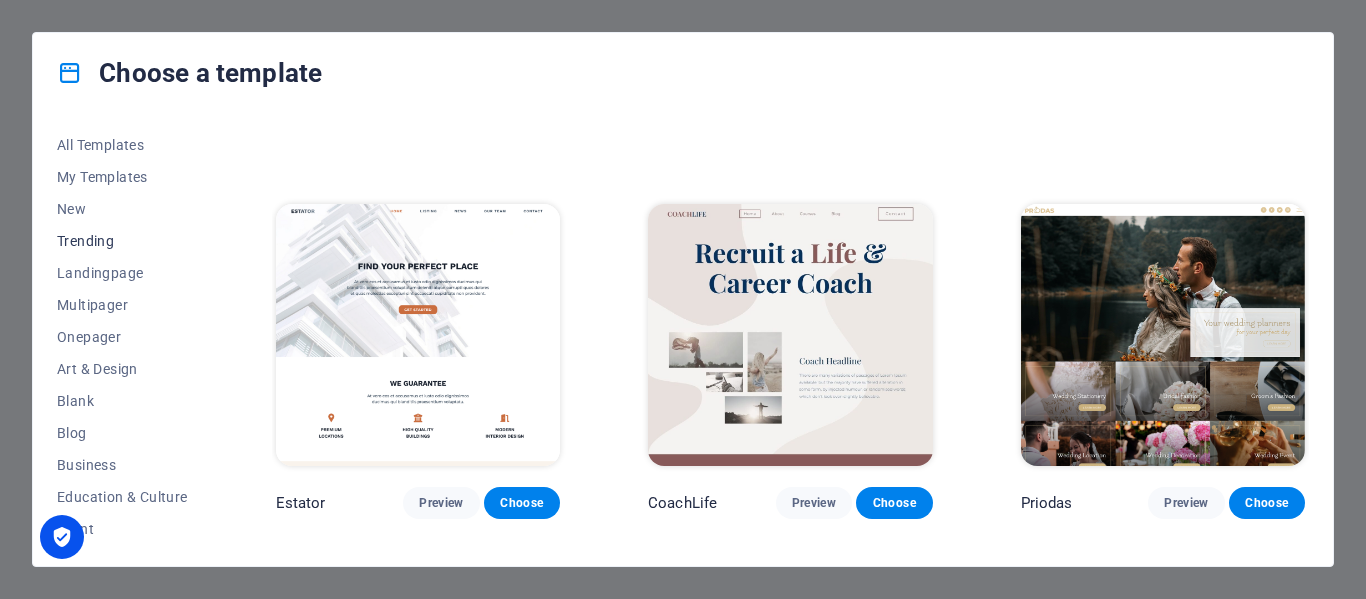 click on "Trending" at bounding box center (122, 241) 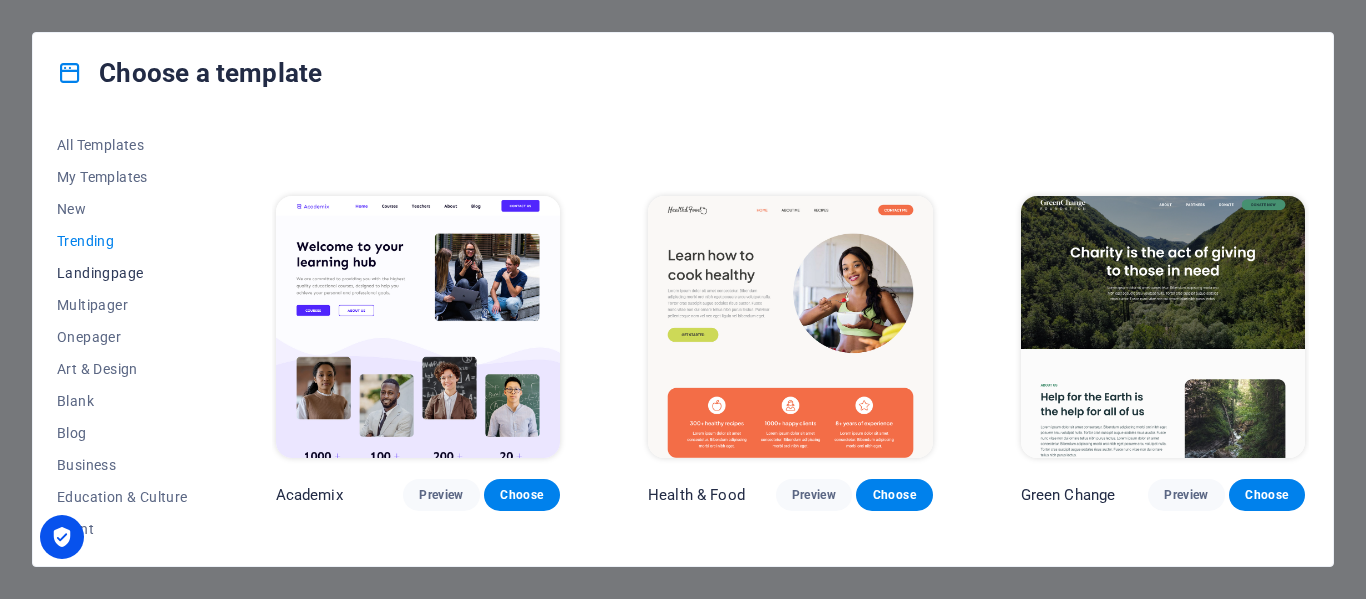 click on "Landingpage" at bounding box center (122, 273) 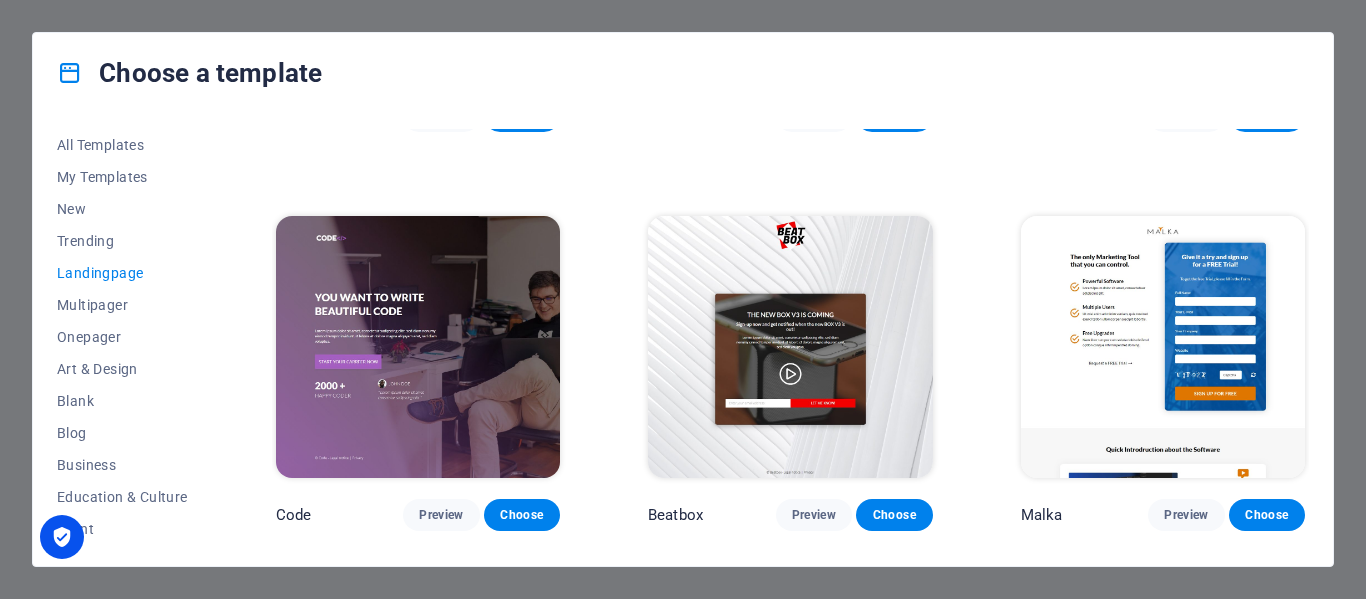 scroll, scrollTop: 317, scrollLeft: 0, axis: vertical 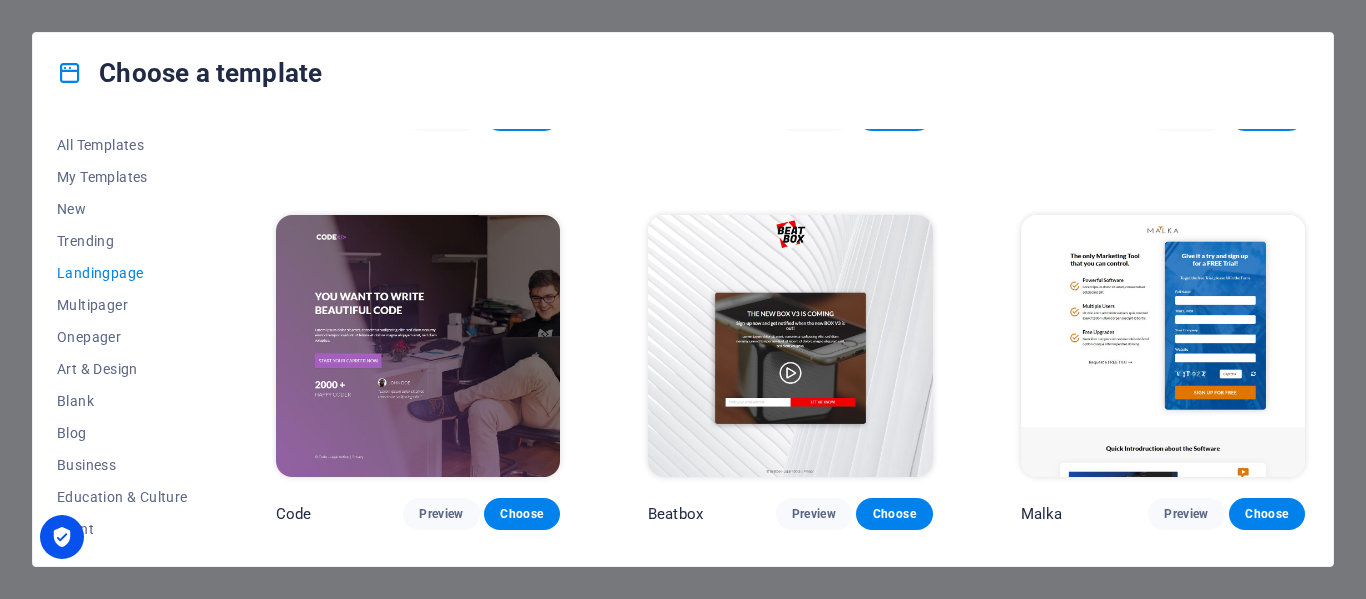 click at bounding box center [1163, 346] 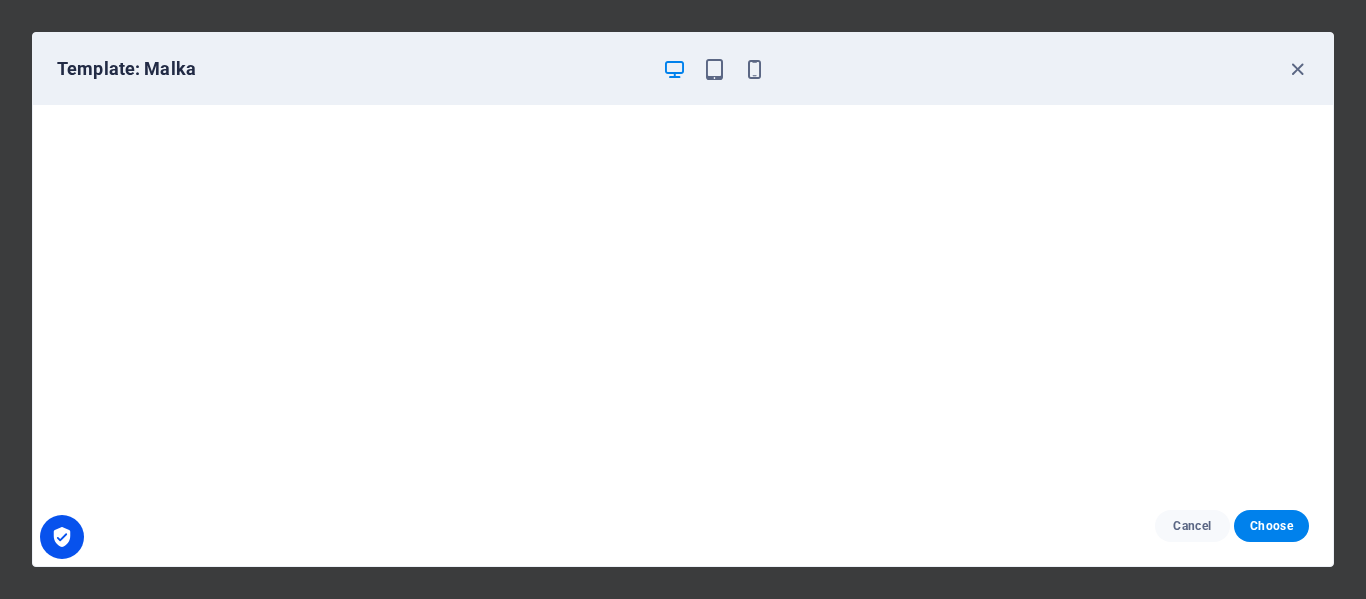 scroll, scrollTop: 5, scrollLeft: 0, axis: vertical 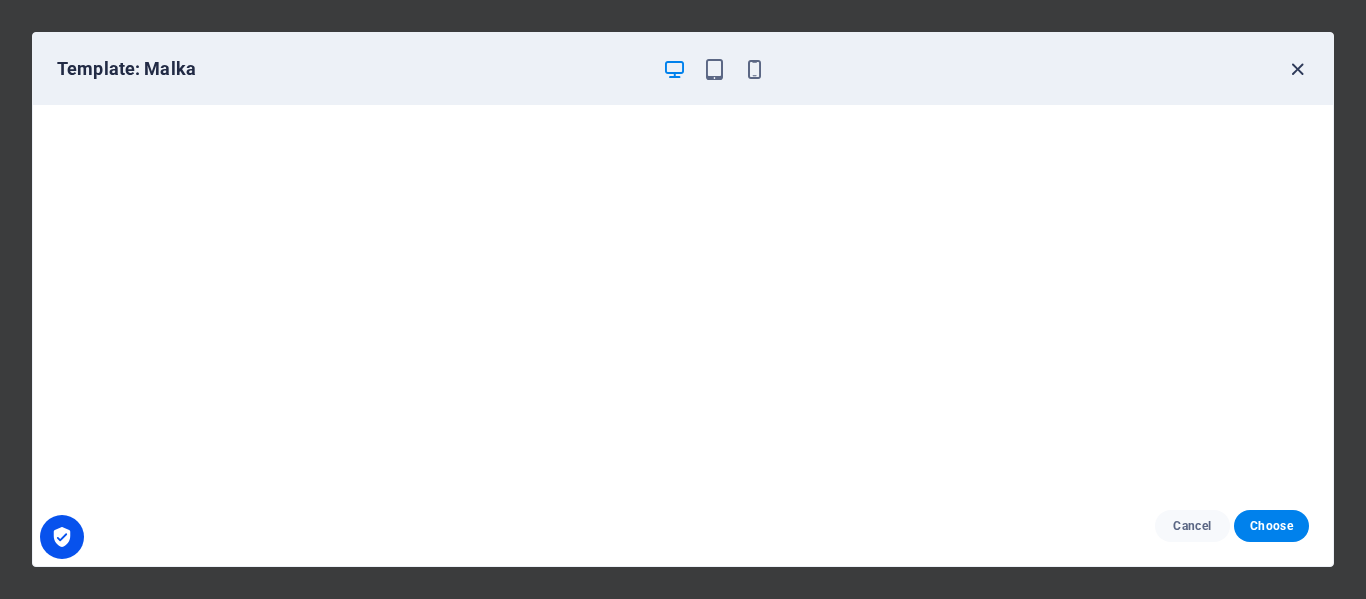 click at bounding box center [1297, 69] 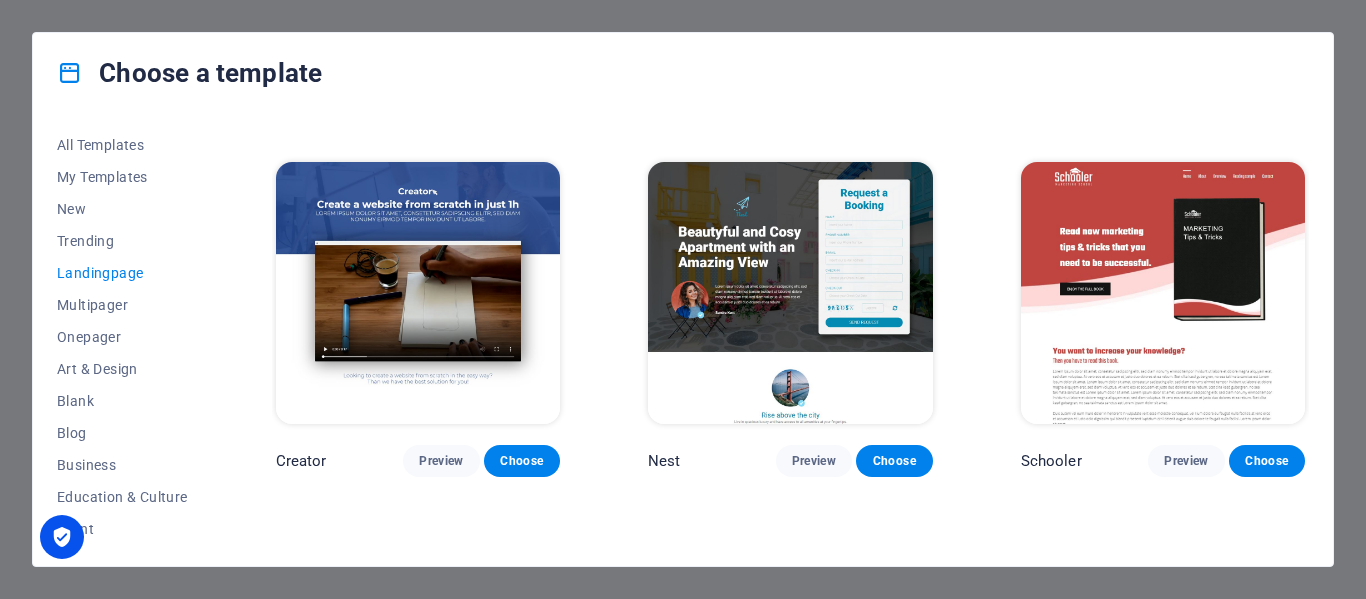 scroll, scrollTop: 1965, scrollLeft: 0, axis: vertical 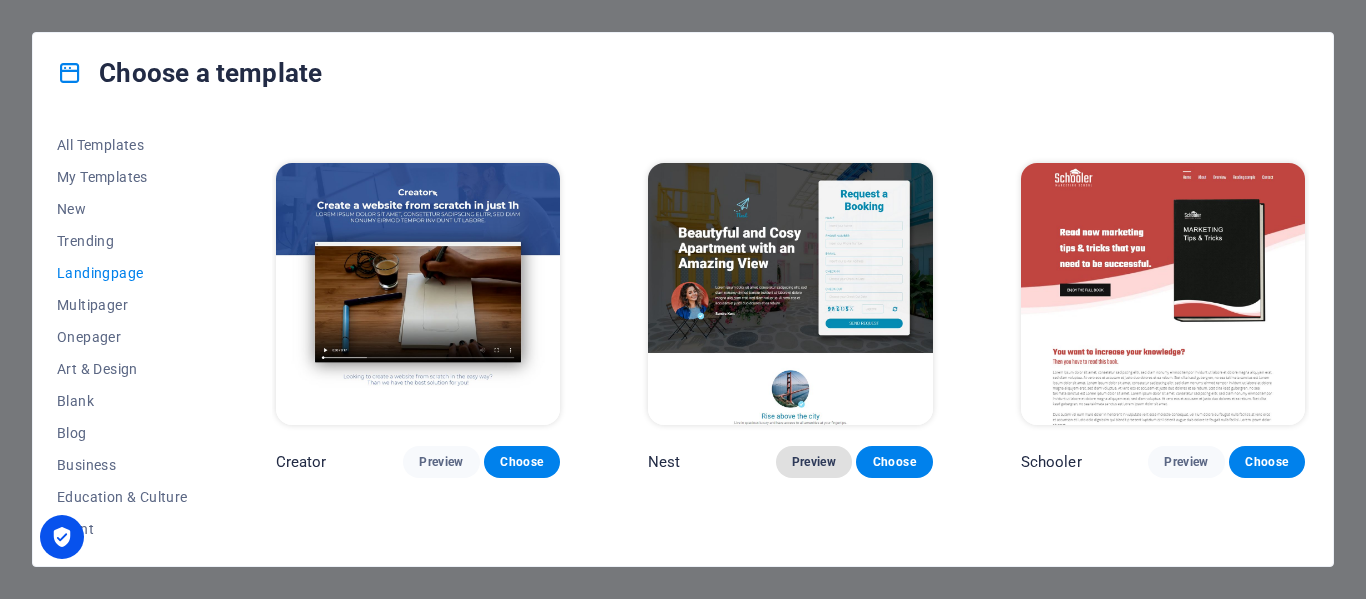 click on "Preview" at bounding box center [814, 462] 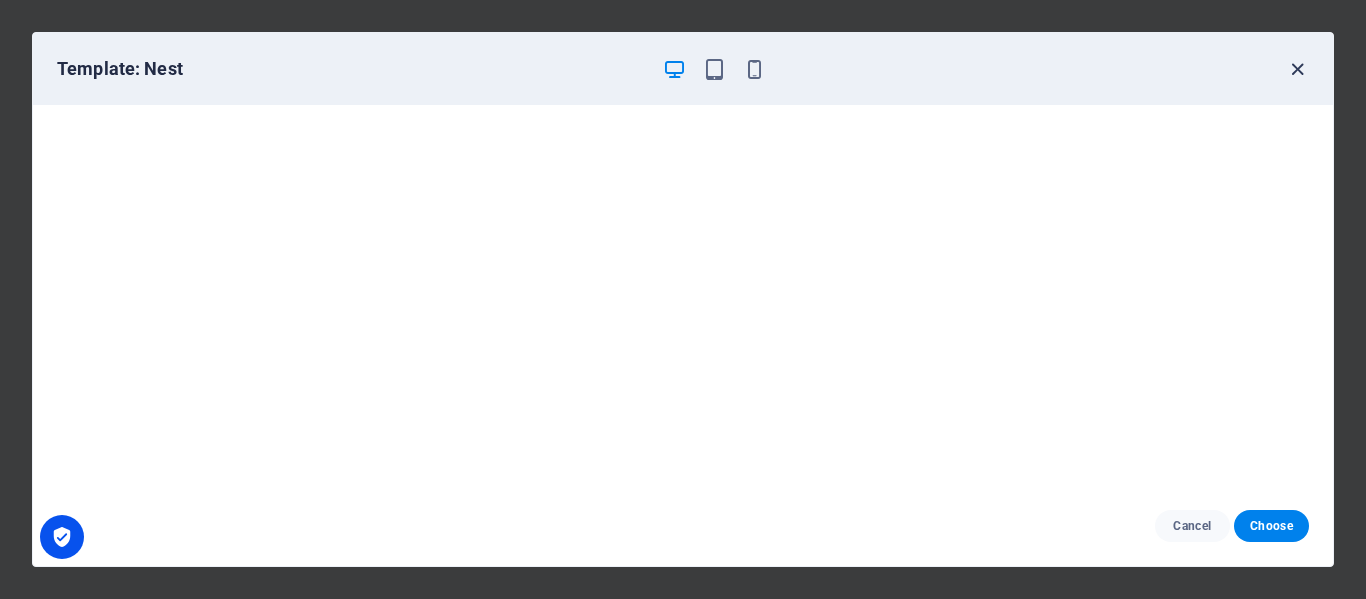 click at bounding box center [1297, 69] 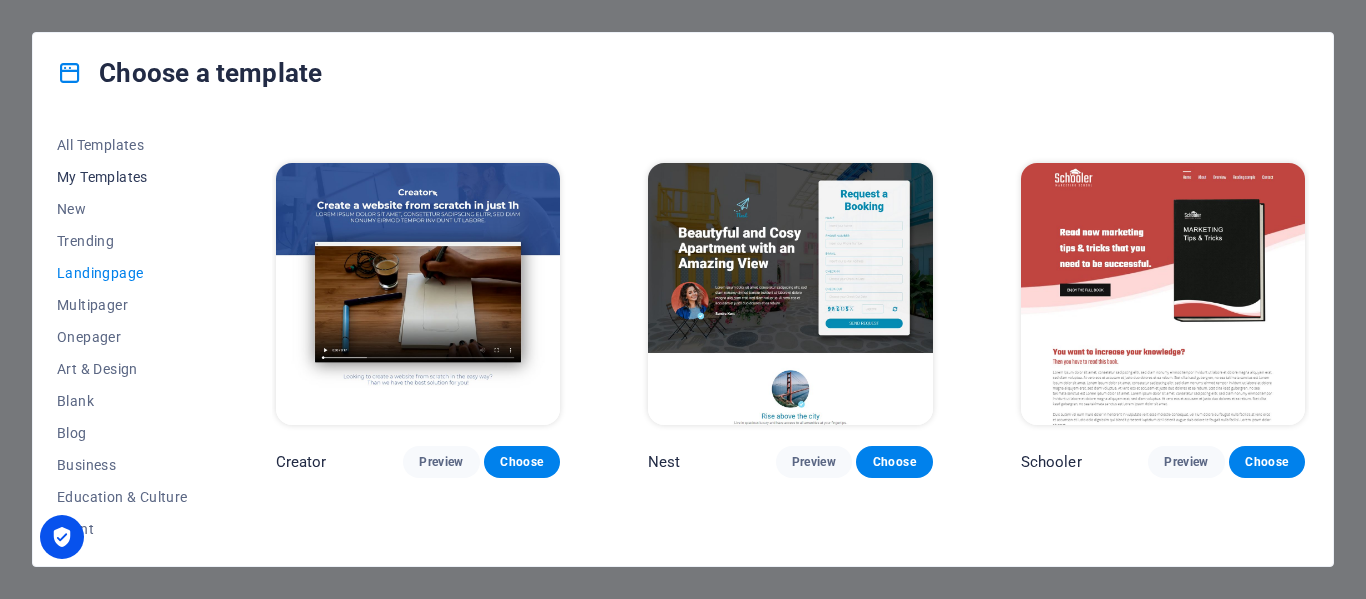 click on "My Templates" at bounding box center [122, 177] 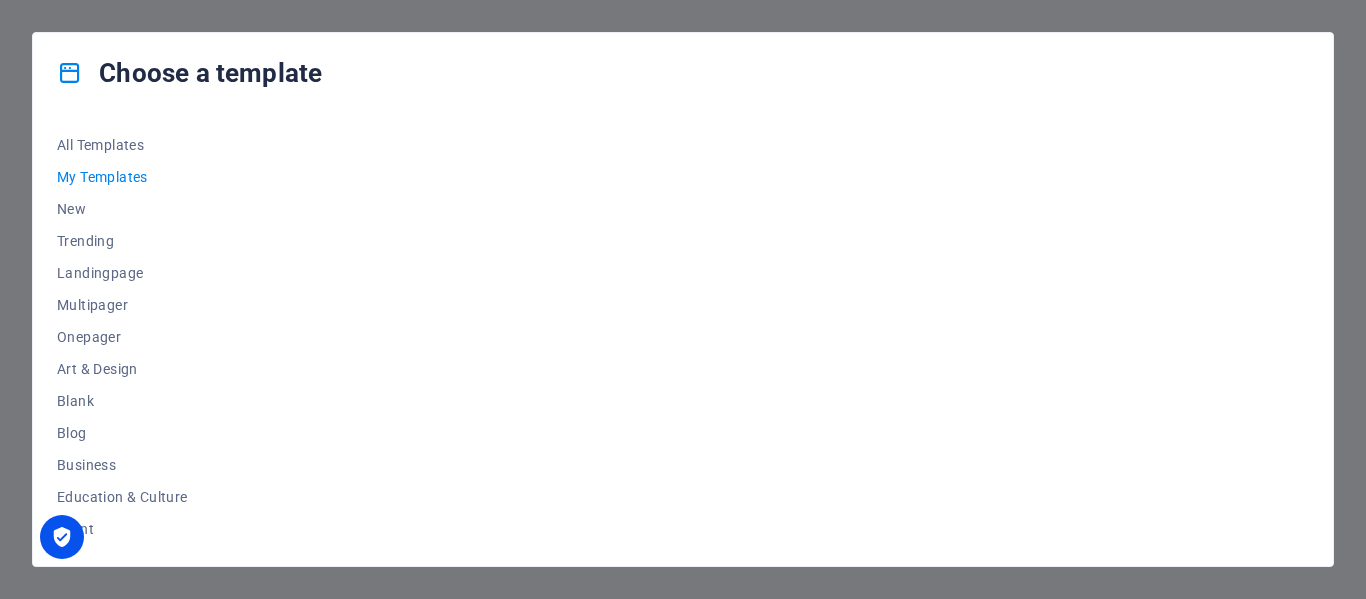 scroll, scrollTop: 0, scrollLeft: 0, axis: both 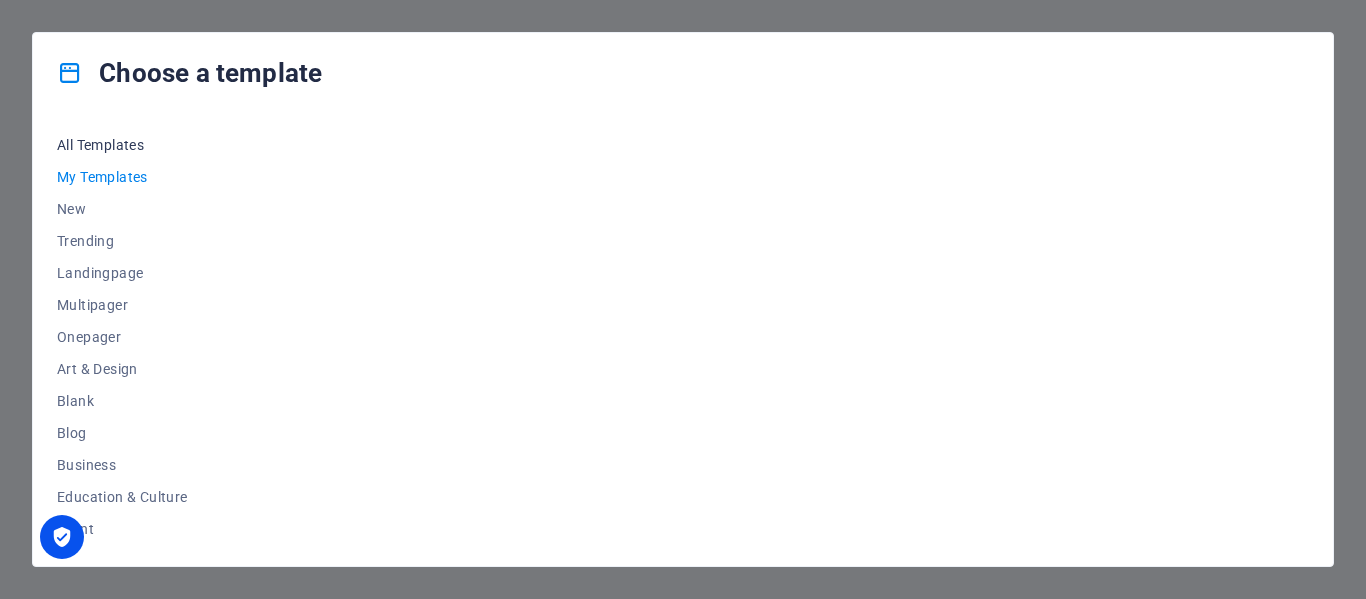 click on "All Templates" at bounding box center [122, 145] 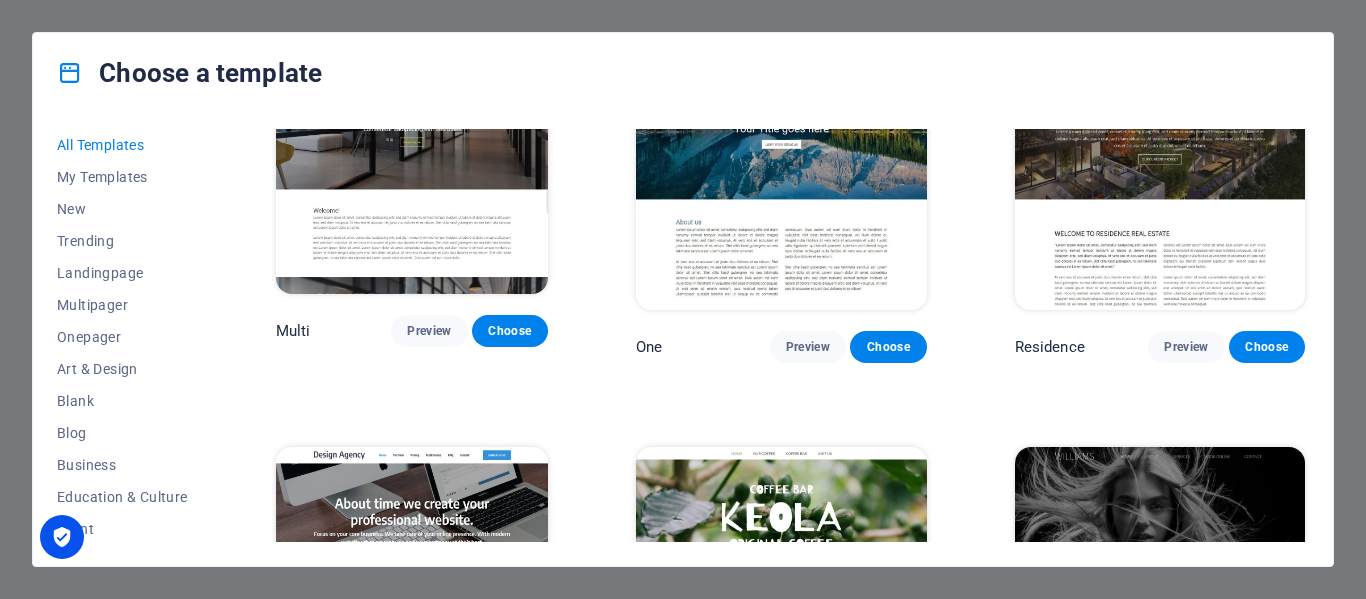 scroll, scrollTop: 16279, scrollLeft: 0, axis: vertical 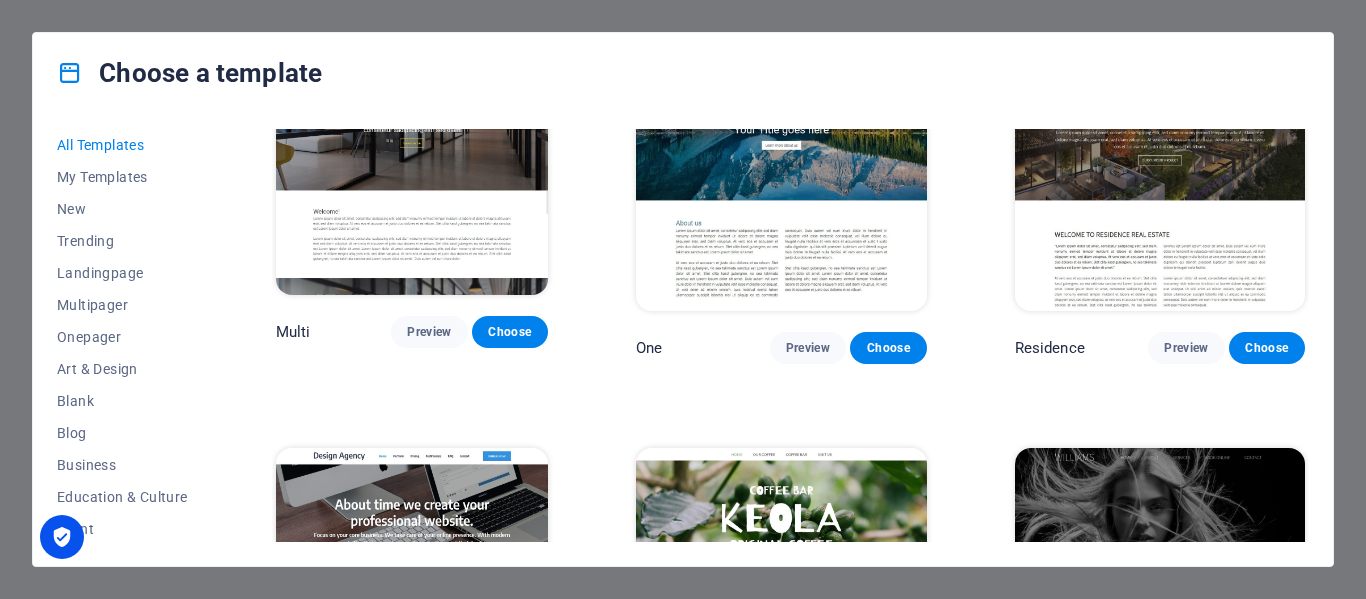 click on "Peoneera Preview Choose Art Museum Preview Choose Wonder Planner Preview Choose Transportable Preview Choose S&L Preview Choose WePaint Preview Choose Eco-Con Preview Choose MeetUp Preview Choose Help & Care Preview Choose Podcaster Preview Choose Academix Preview Choose BIG [PERSON_NAME] Shop Preview Choose Health & Food Preview Choose UrbanNest Interiors Preview Choose Green Change Preview Choose The Beauty Temple Preview Choose WeTrain Preview Choose Cleaner Preview Choose [PERSON_NAME] Preview Choose Delicioso Preview Choose Dream Garden Preview Choose LumeDeAqua Preview Choose Pets Care Preview Choose SafeSpace Preview Choose Midnight Rain Bar Preview Choose Drive Preview Choose Estator Preview Choose Health Group Preview Choose MakeIt Agency Preview Choose Wanderlust Preview Choose WeSpa Preview Choose [GEOGRAPHIC_DATA] Preview Choose Gadgets Preview Choose CoffeeScience Preview Choose CoachLife Preview Choose Cafe de Oceana Preview Choose Max Hatzy Preview Choose Denteeth Preview Choose Handyman Preview Choose Blogger" at bounding box center [790, -5263] 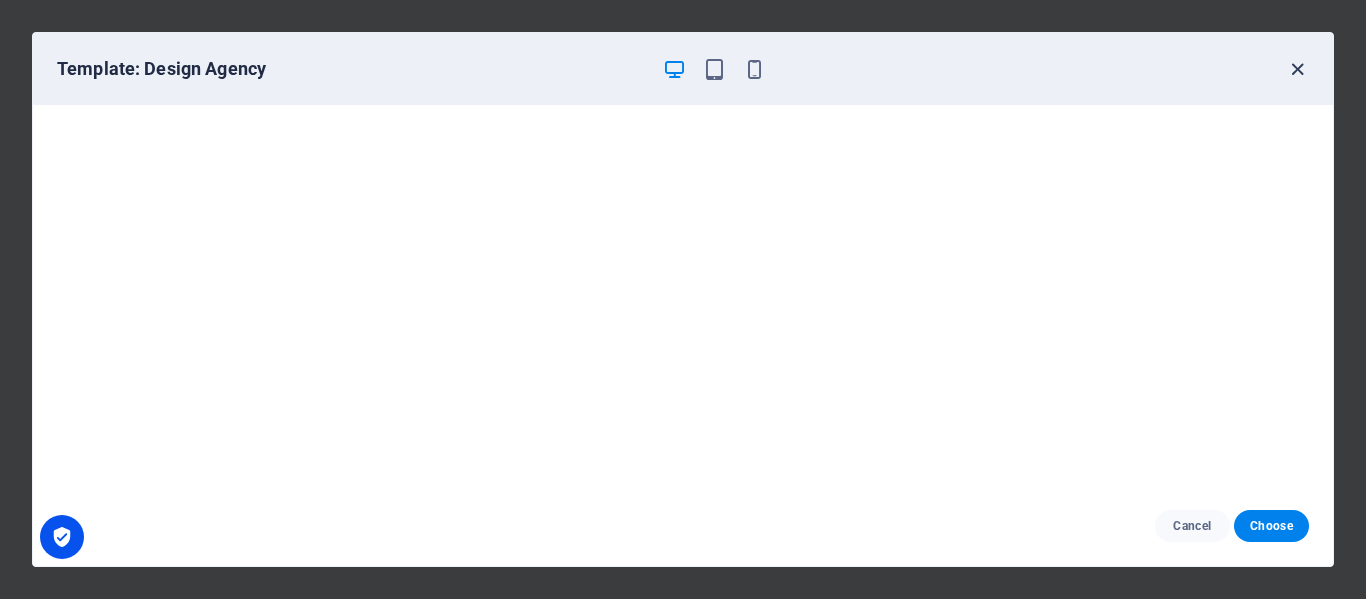 click at bounding box center [1297, 69] 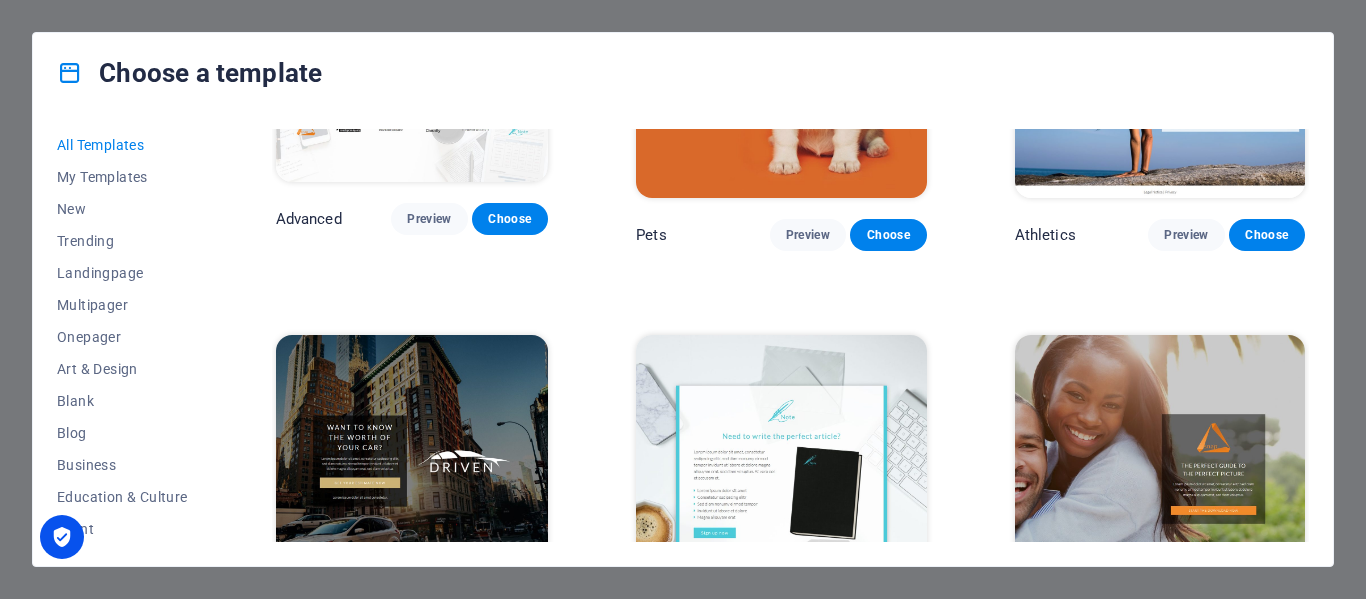 scroll, scrollTop: 19413, scrollLeft: 0, axis: vertical 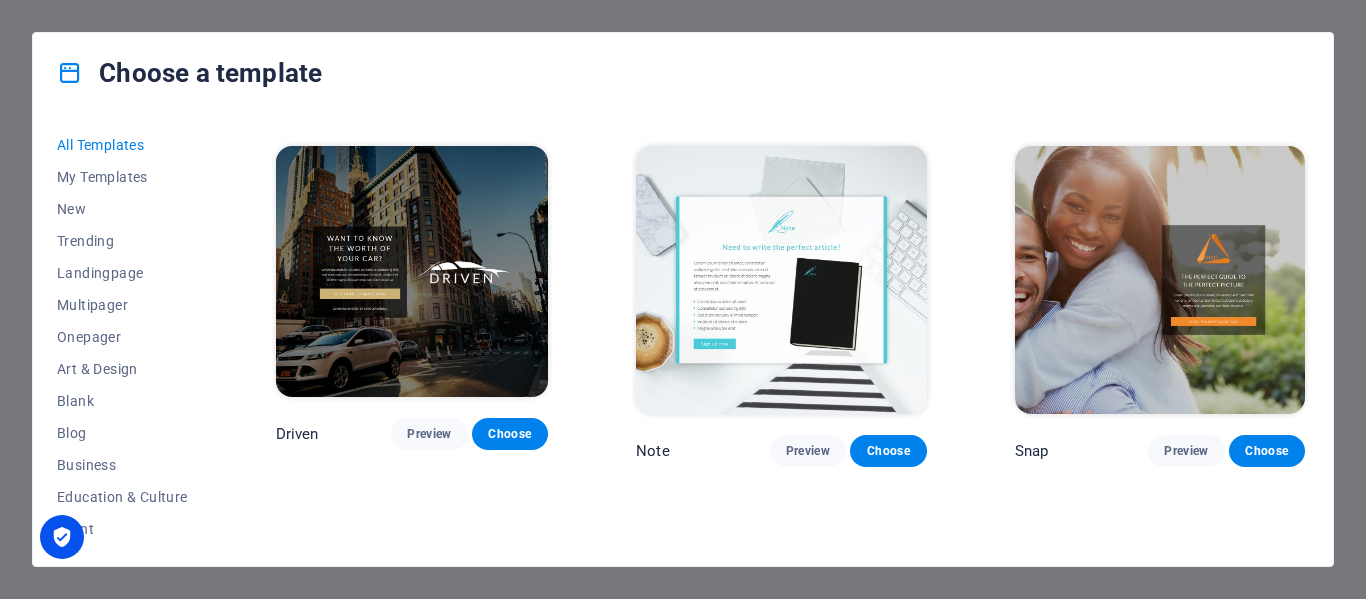click at bounding box center (781, 685) 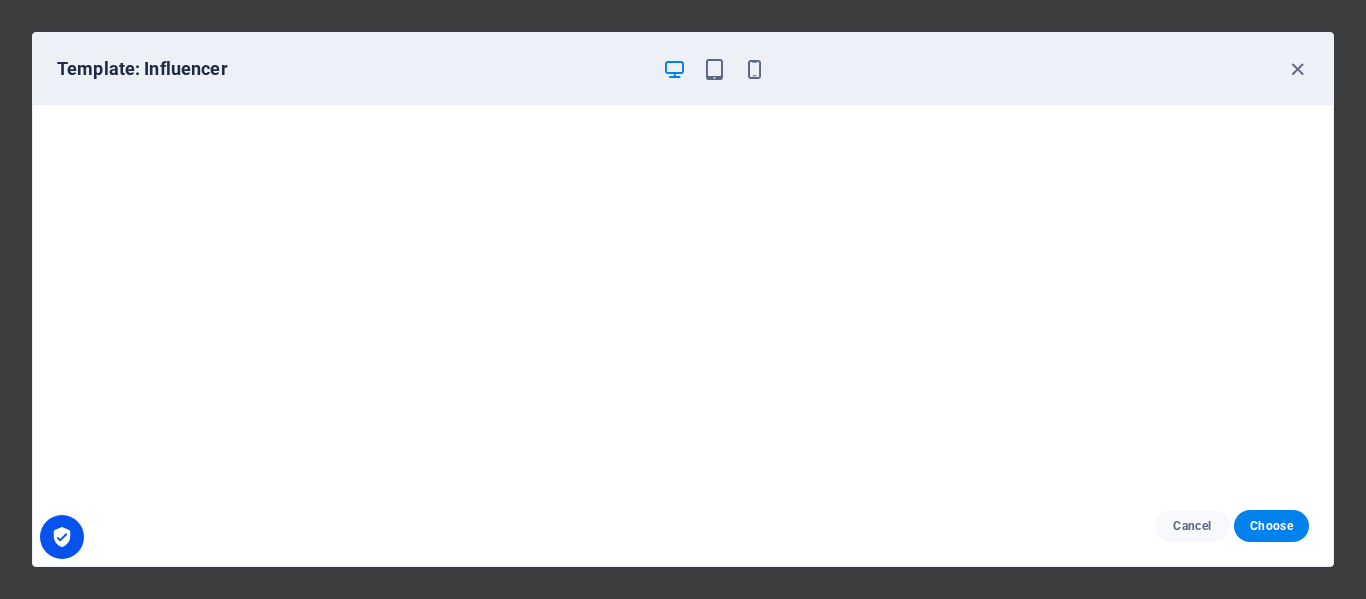 click on "Template: Influencer" at bounding box center [683, 69] 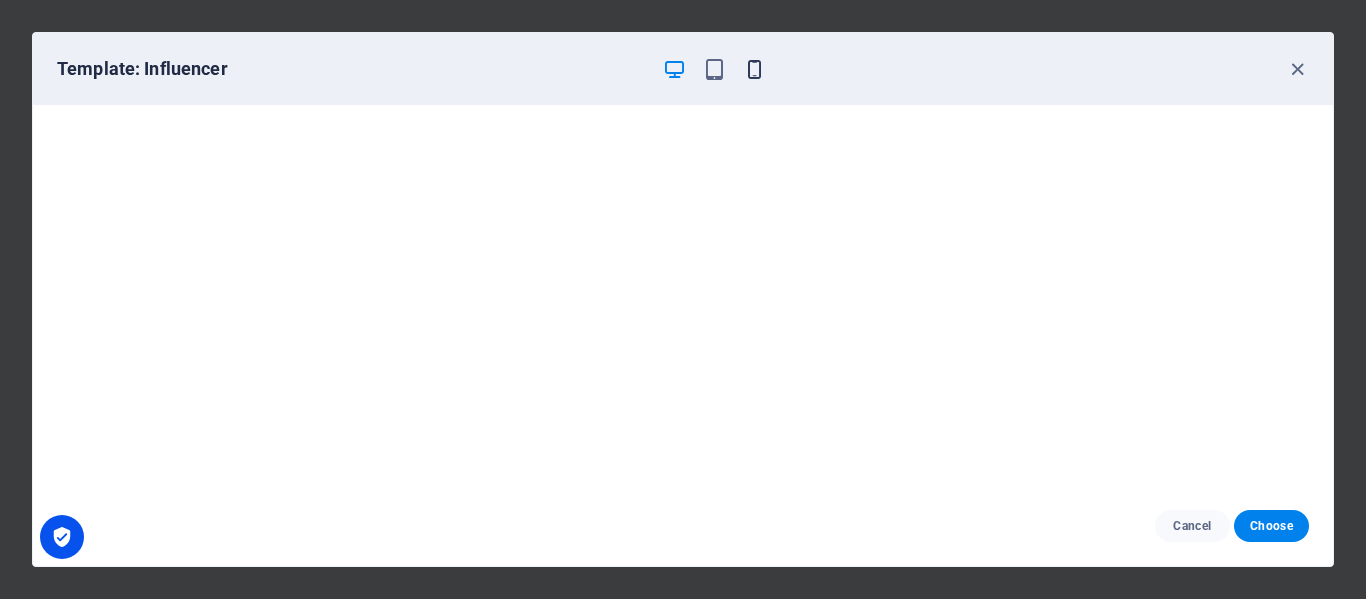 click at bounding box center [754, 69] 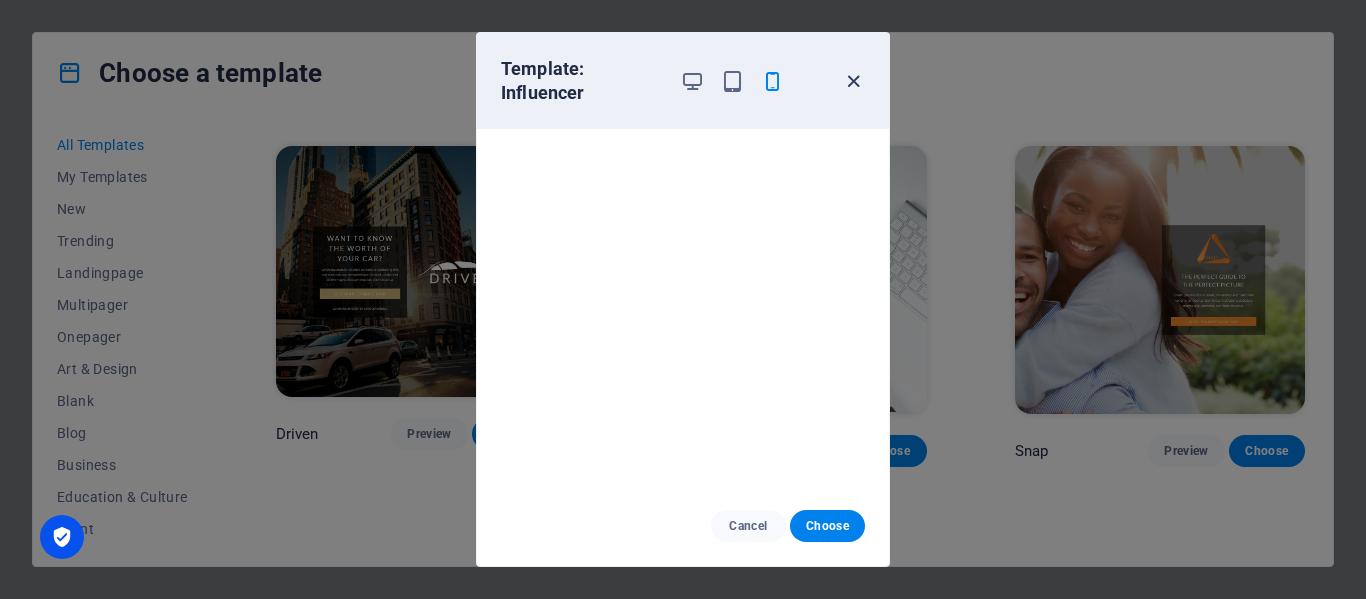 click at bounding box center (853, 81) 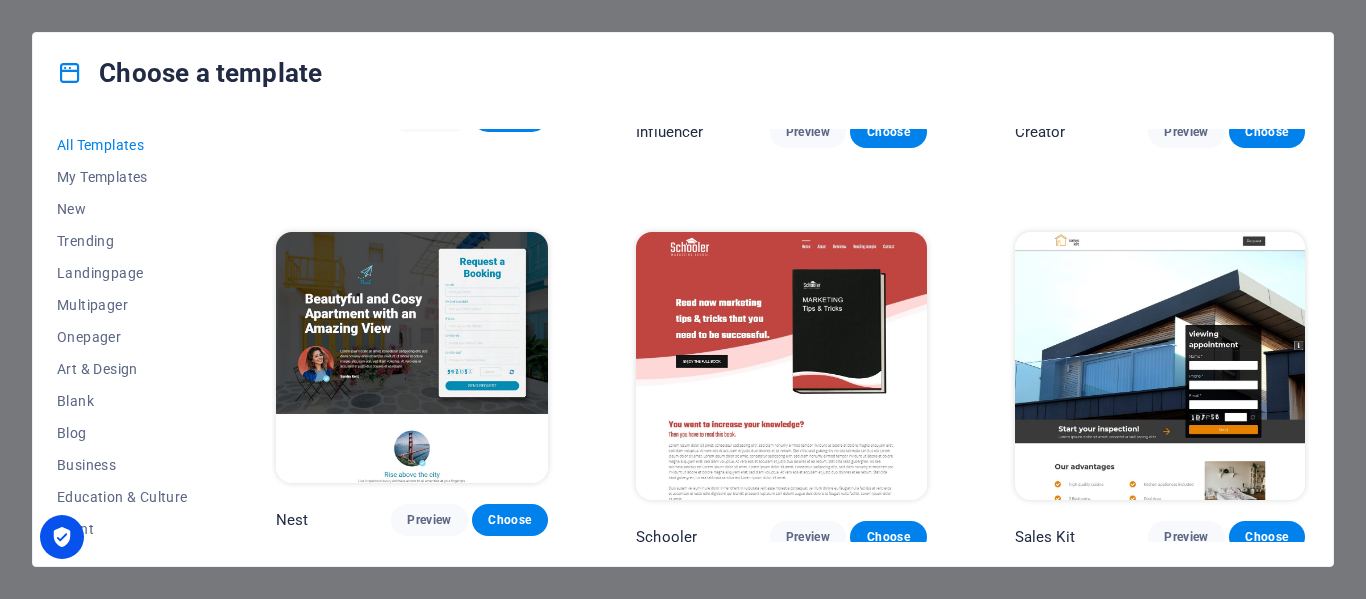 scroll, scrollTop: 20135, scrollLeft: 0, axis: vertical 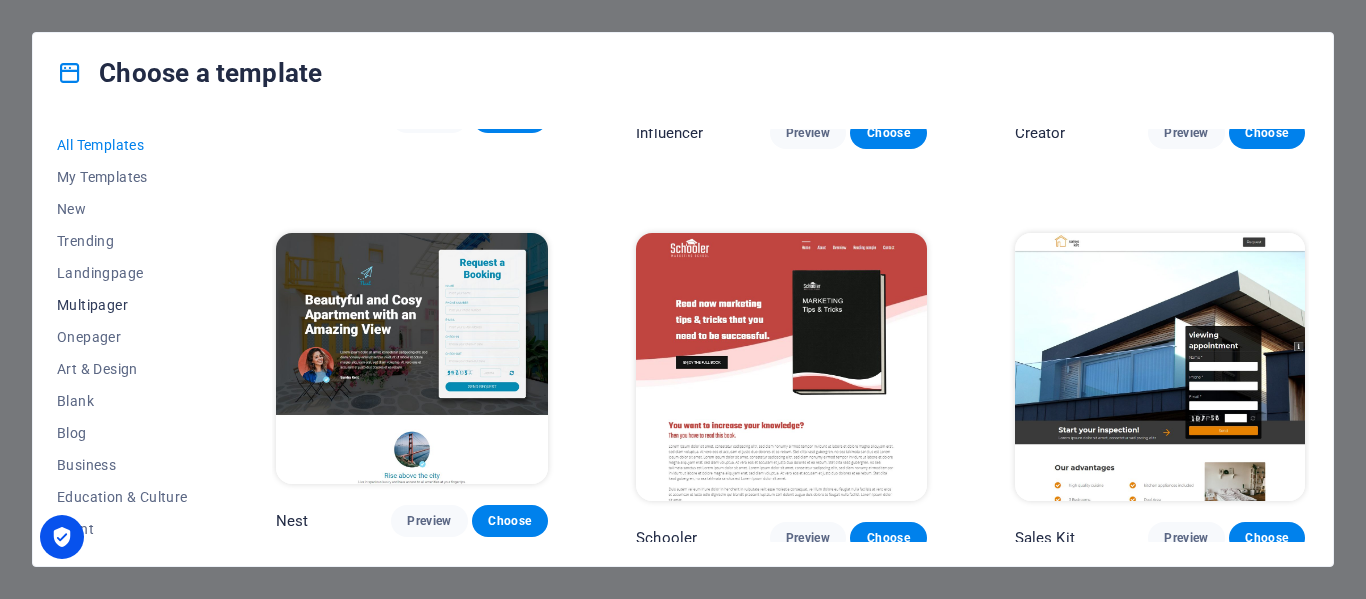 click on "Multipager" at bounding box center [122, 305] 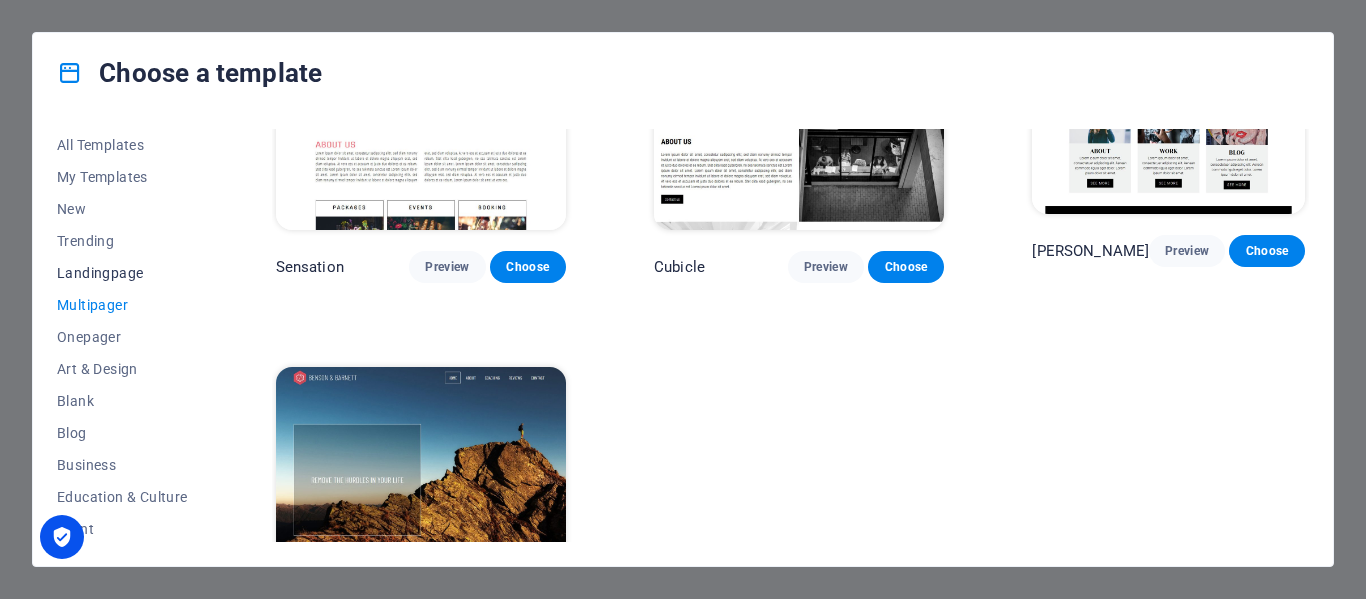 click on "Landingpage" at bounding box center [122, 273] 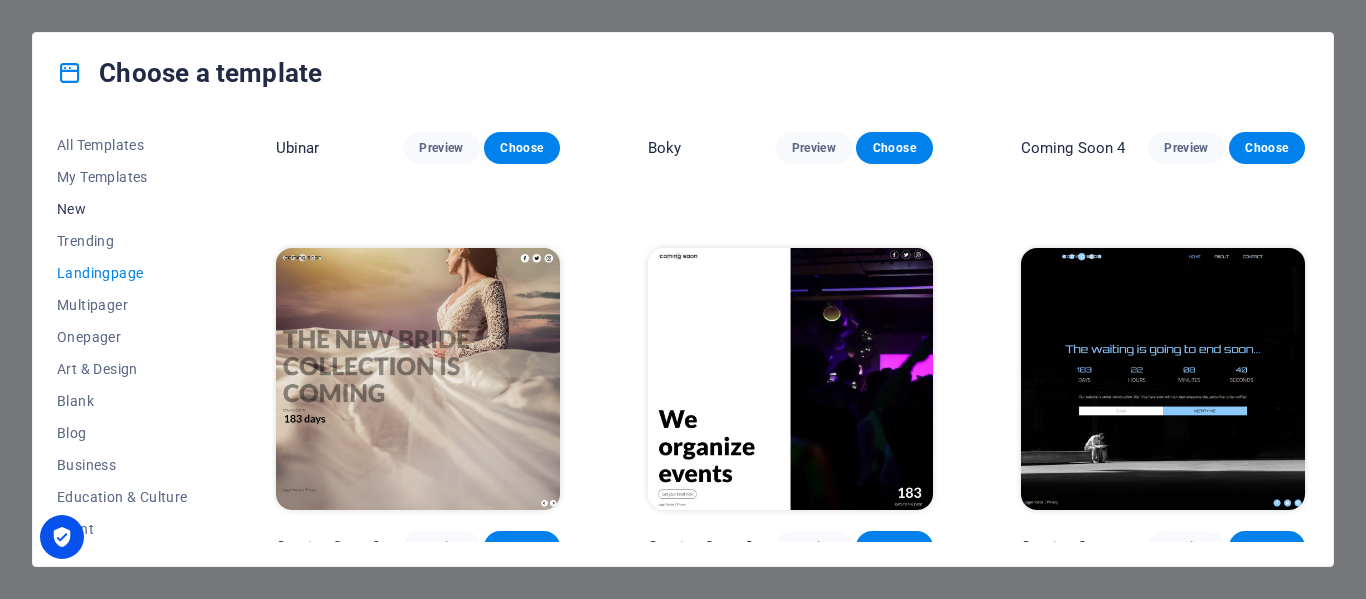 click on "New" at bounding box center [122, 209] 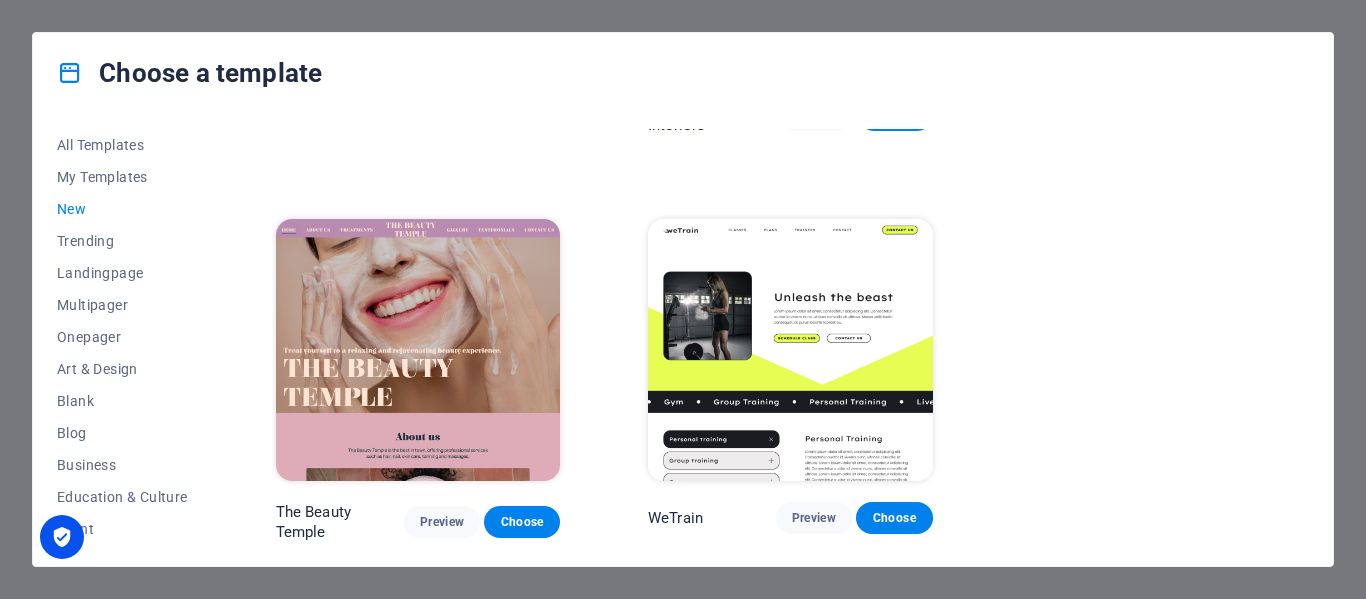 scroll, scrollTop: 1904, scrollLeft: 0, axis: vertical 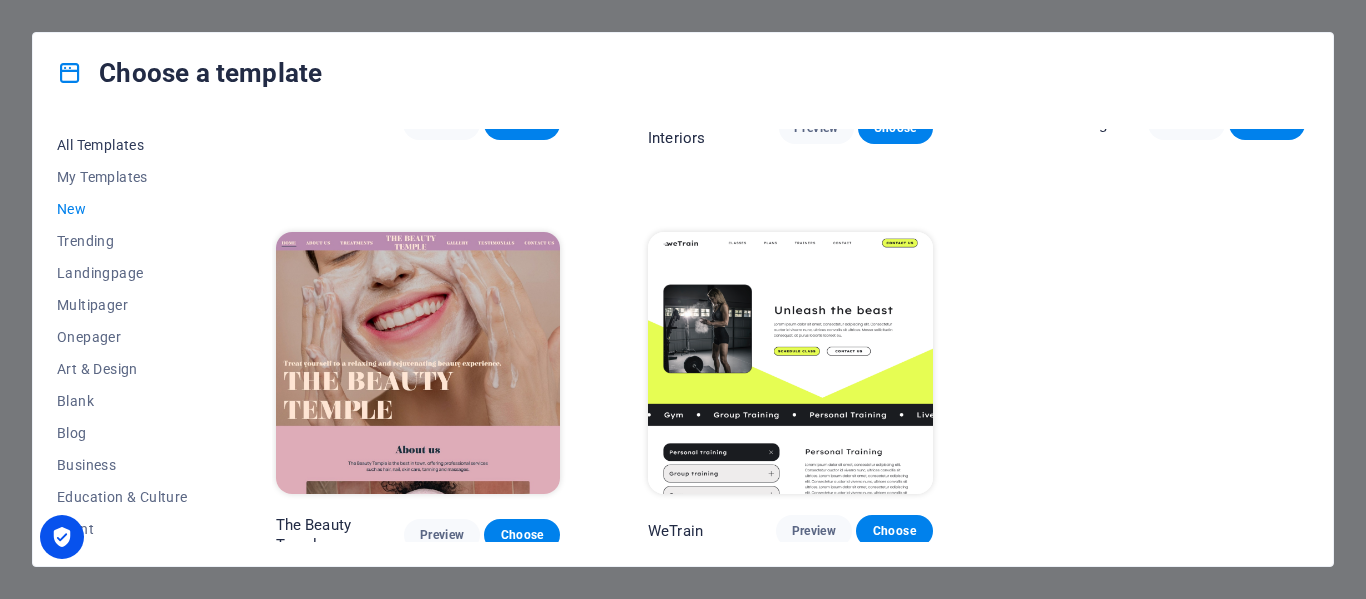 click on "All Templates" at bounding box center (122, 145) 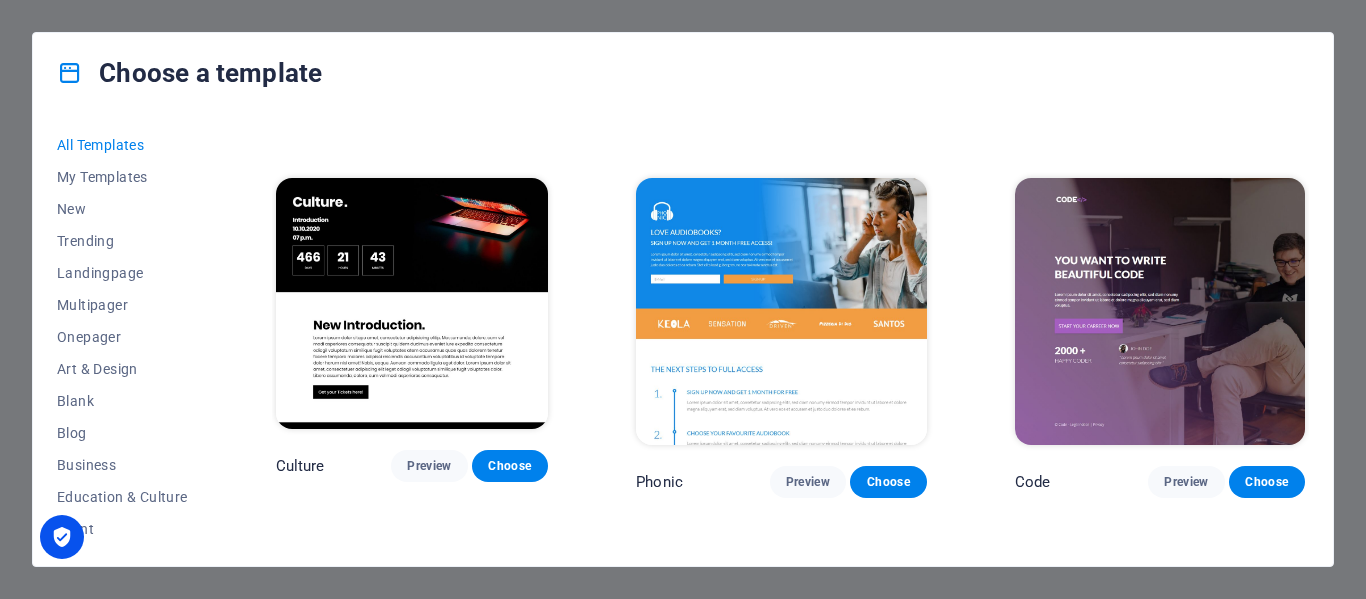 scroll, scrollTop: 18169, scrollLeft: 0, axis: vertical 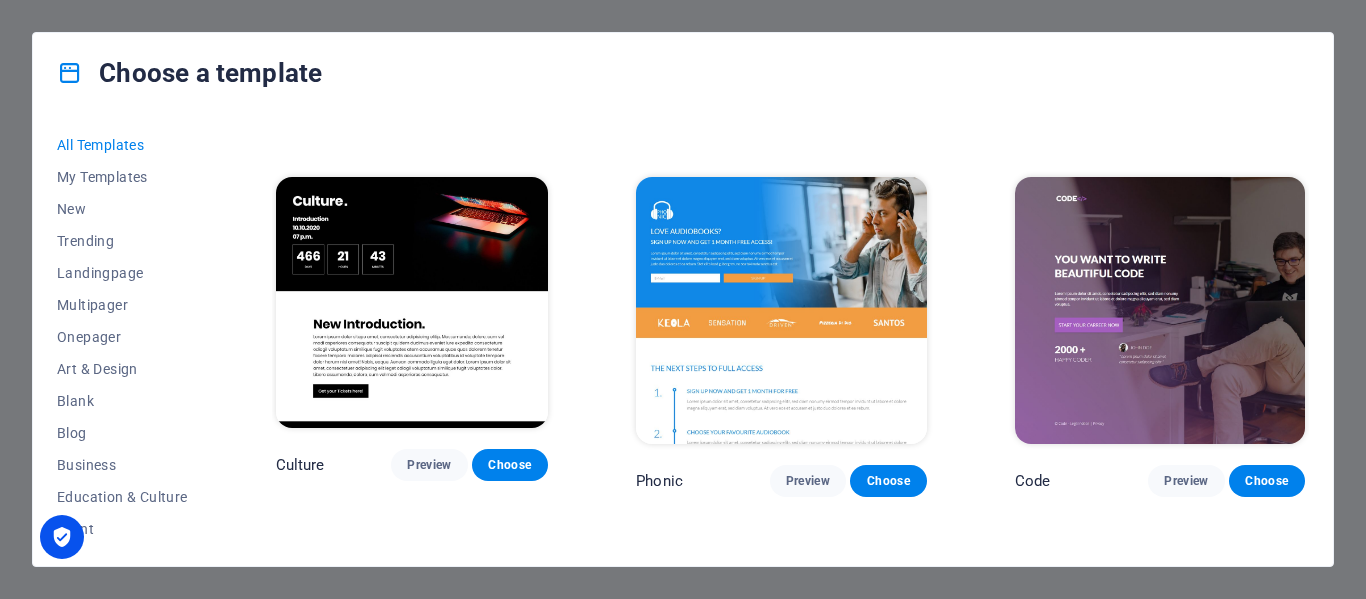 click at bounding box center (412, 706) 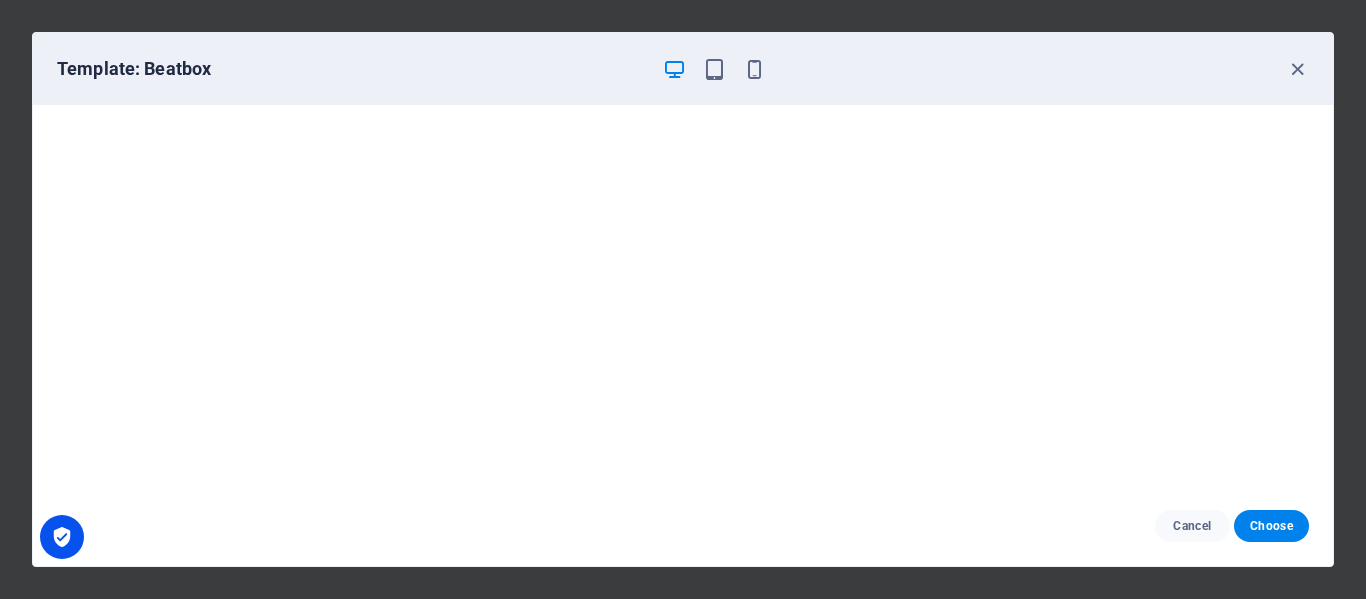 scroll, scrollTop: 5, scrollLeft: 0, axis: vertical 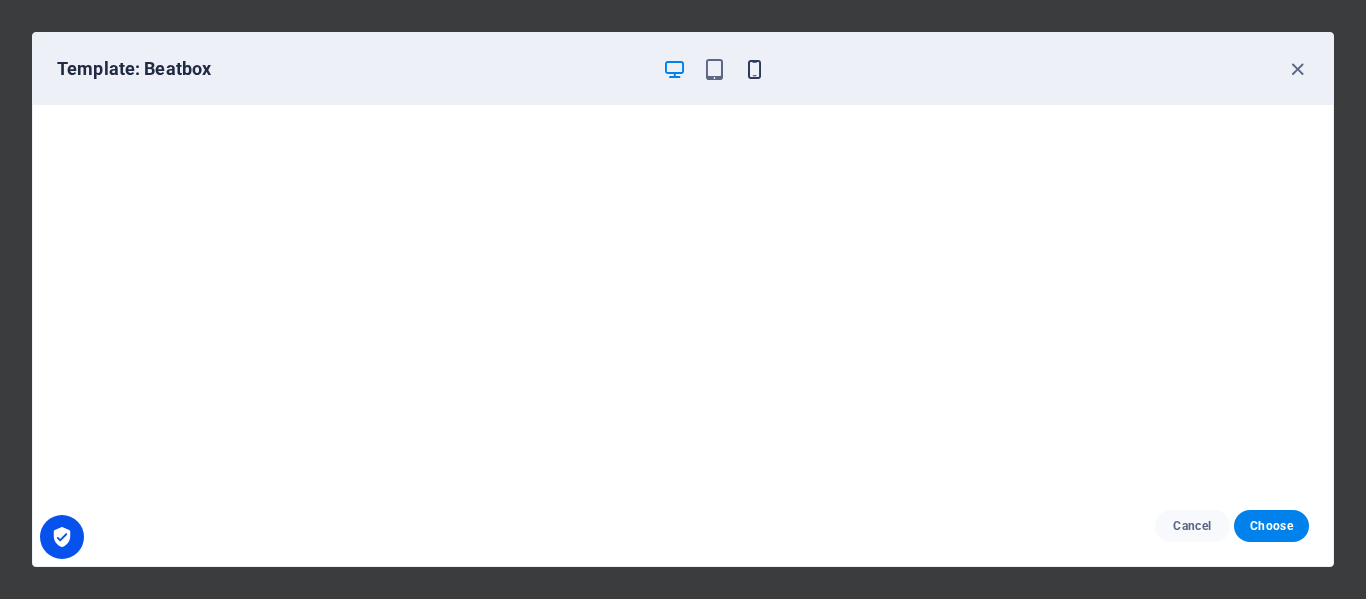 click at bounding box center (754, 69) 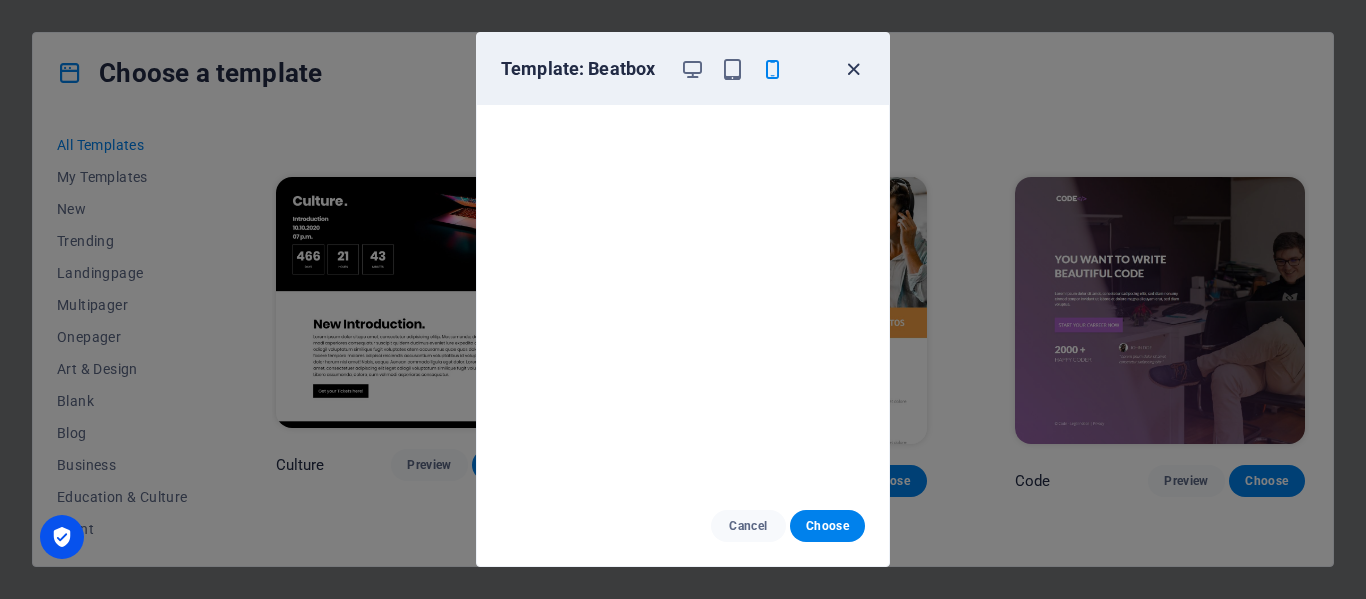 click at bounding box center (853, 69) 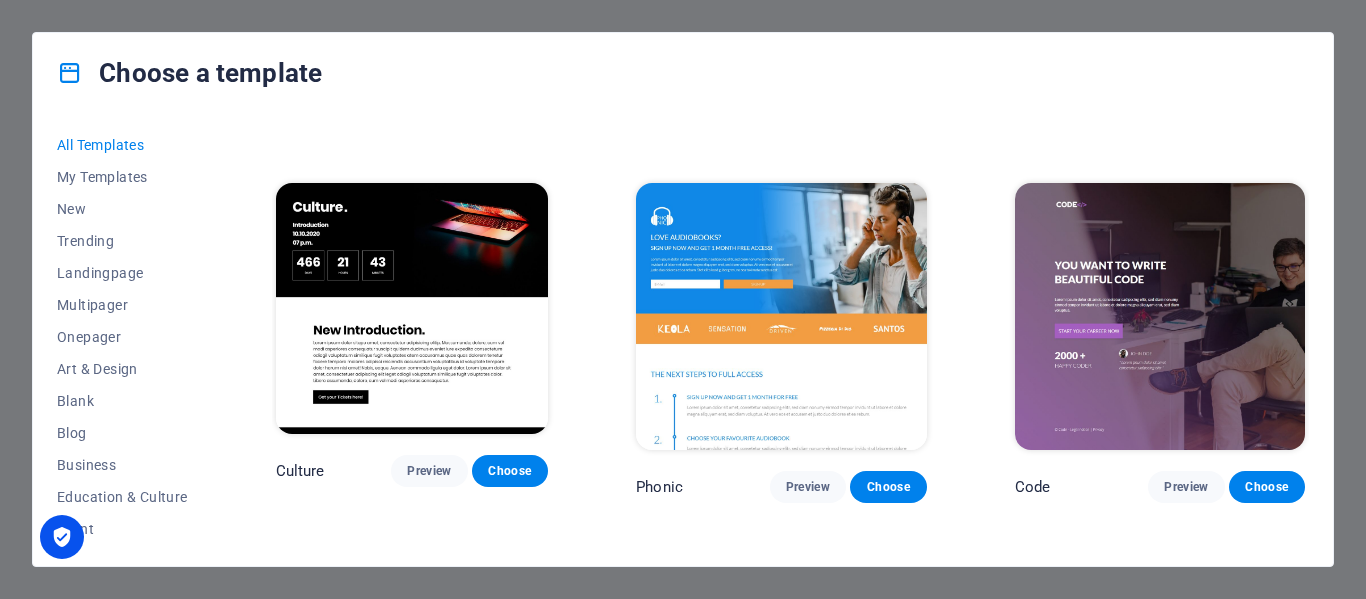 scroll, scrollTop: 18162, scrollLeft: 0, axis: vertical 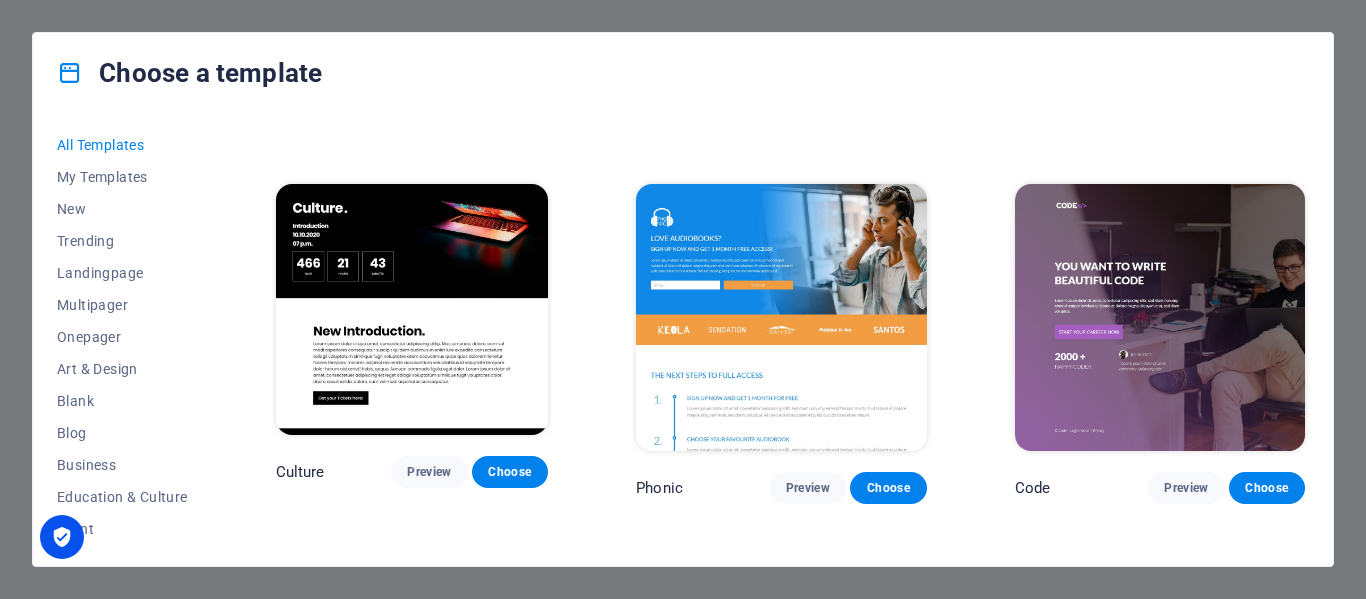 click at bounding box center (1160, 722) 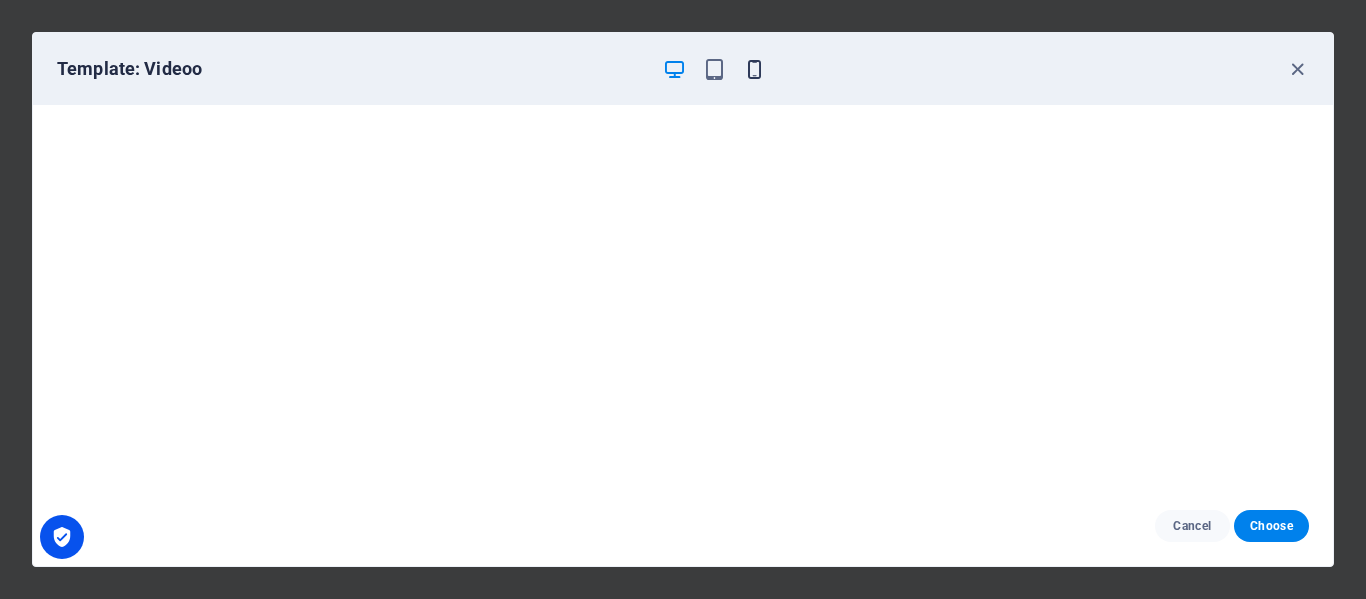 click at bounding box center (754, 69) 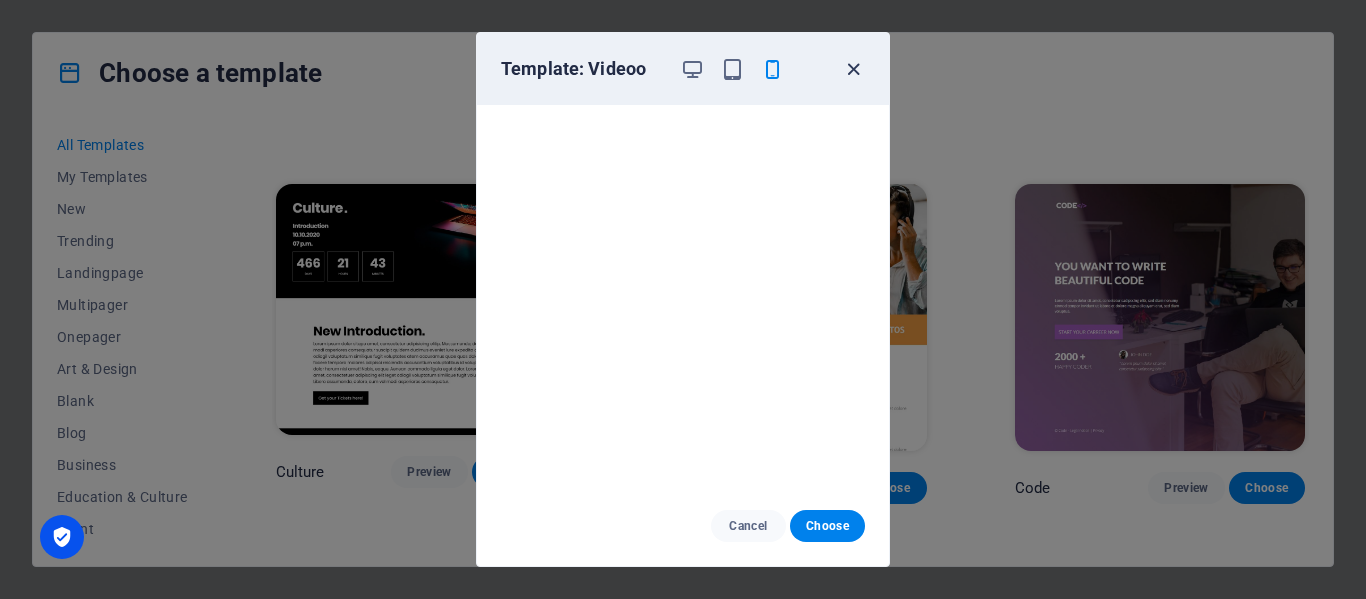 drag, startPoint x: 867, startPoint y: 64, endPoint x: 851, endPoint y: 68, distance: 16.492422 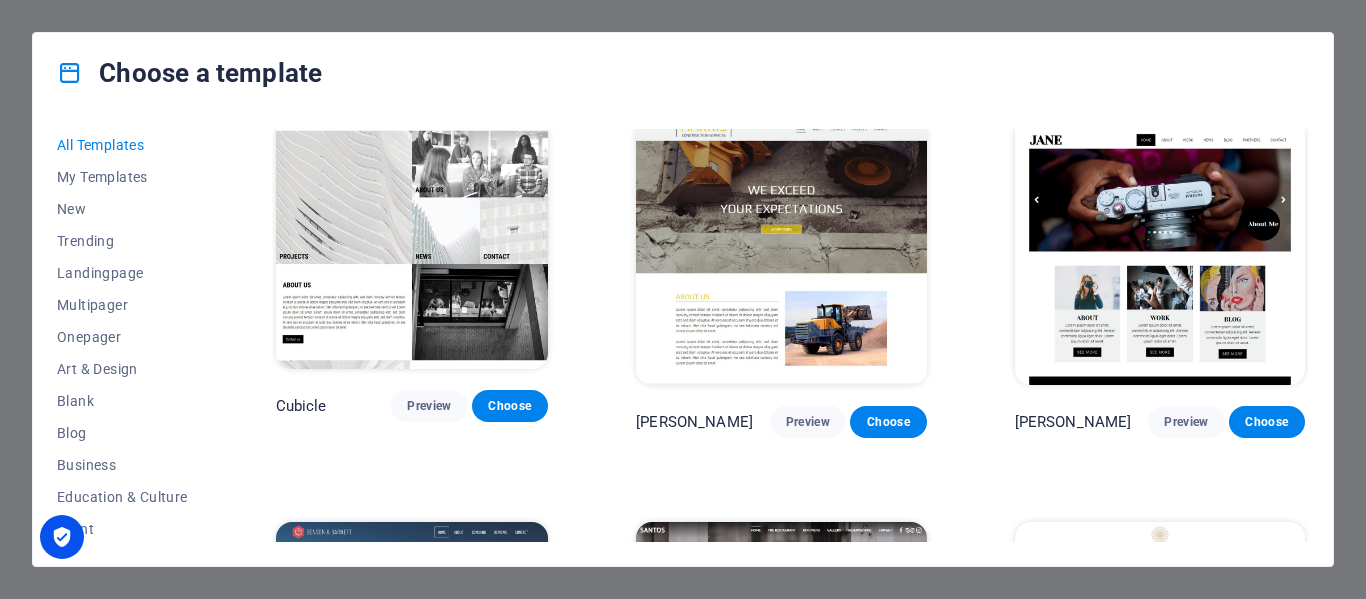 scroll, scrollTop: 17418, scrollLeft: 0, axis: vertical 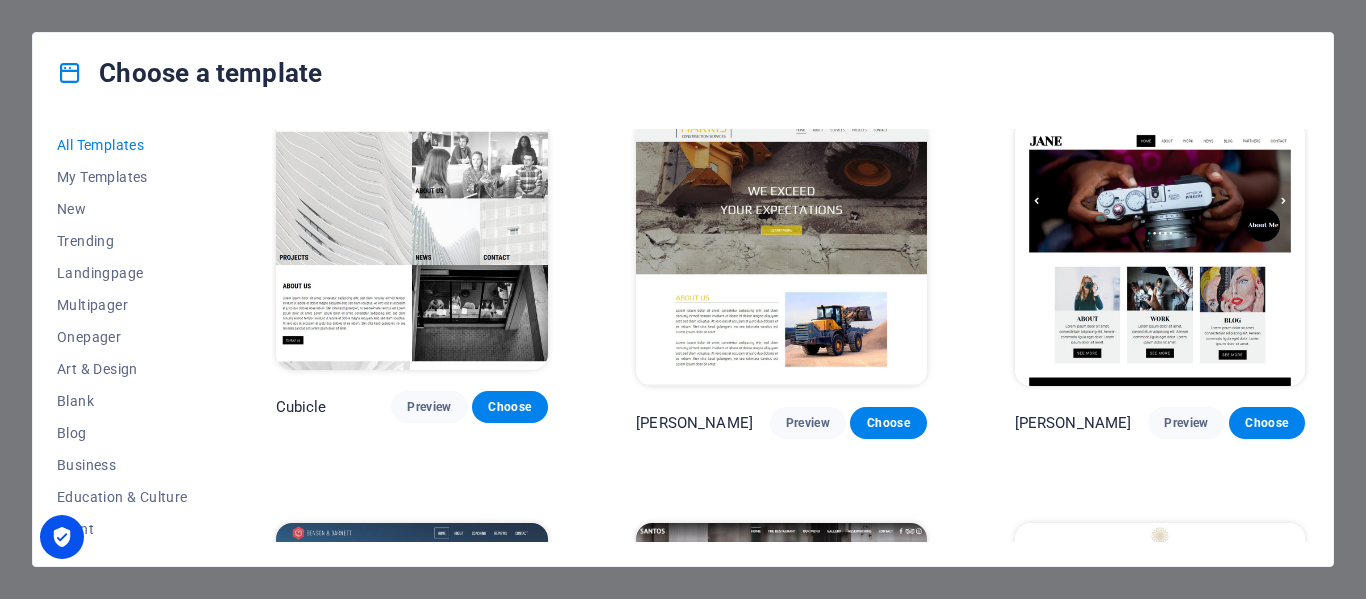 click at bounding box center [781, 657] 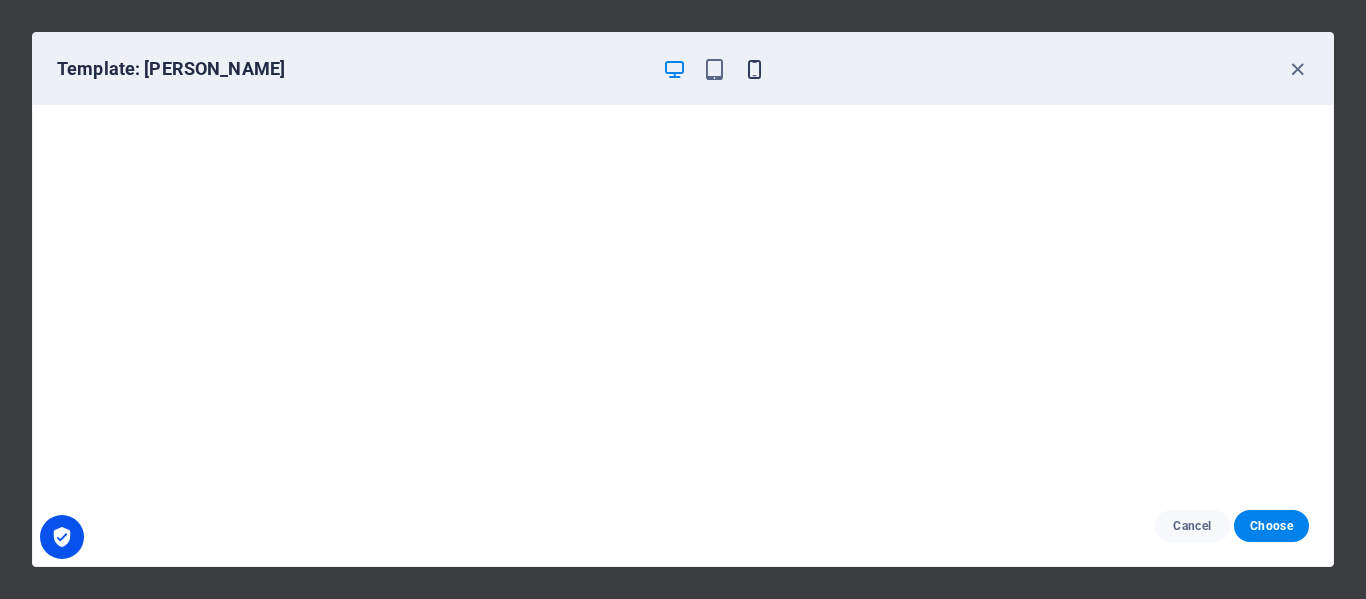 click at bounding box center (754, 69) 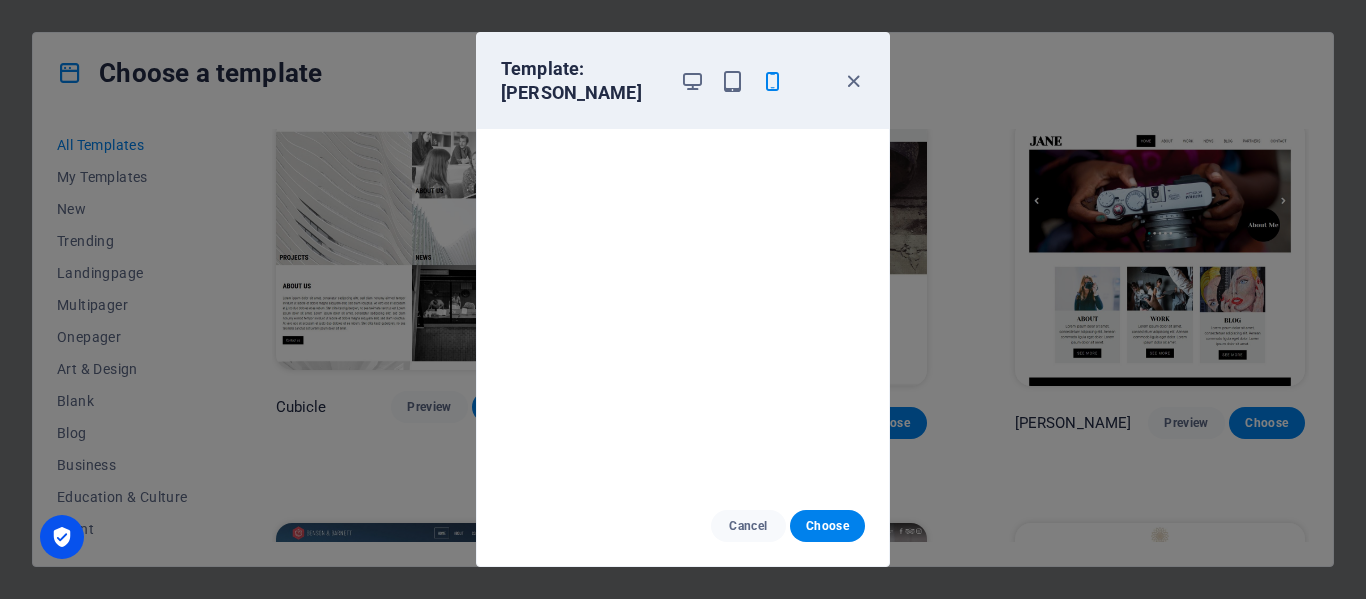 click on "Template: [PERSON_NAME]" at bounding box center (683, 81) 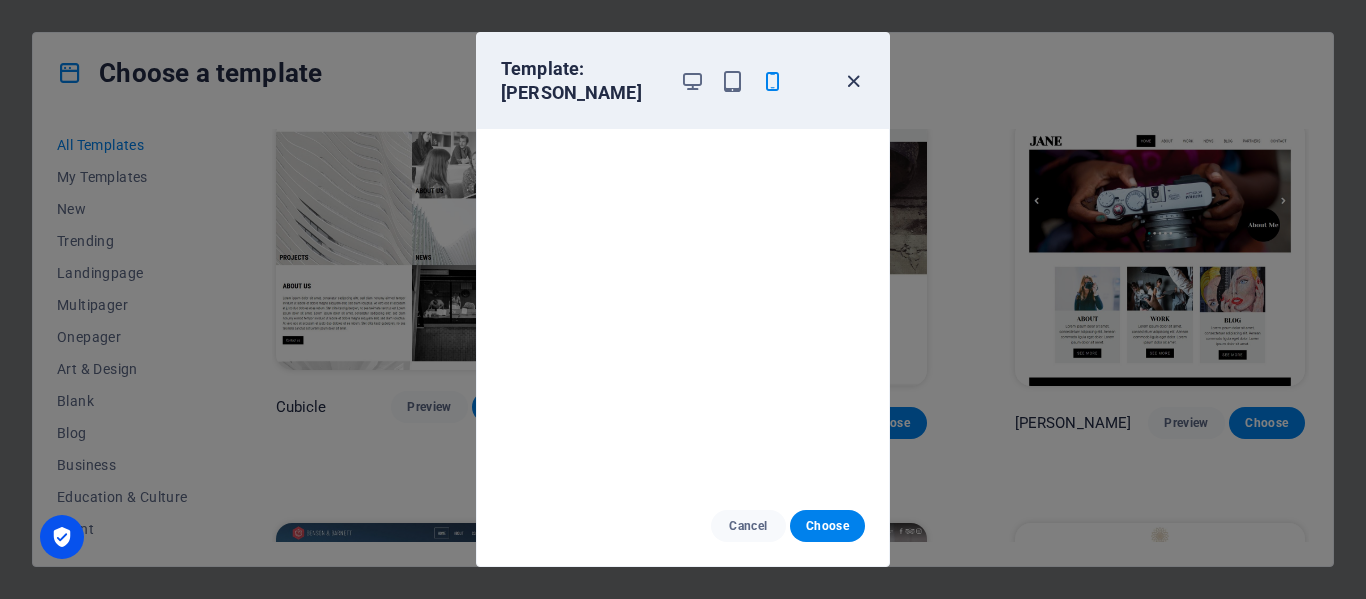 click at bounding box center (853, 81) 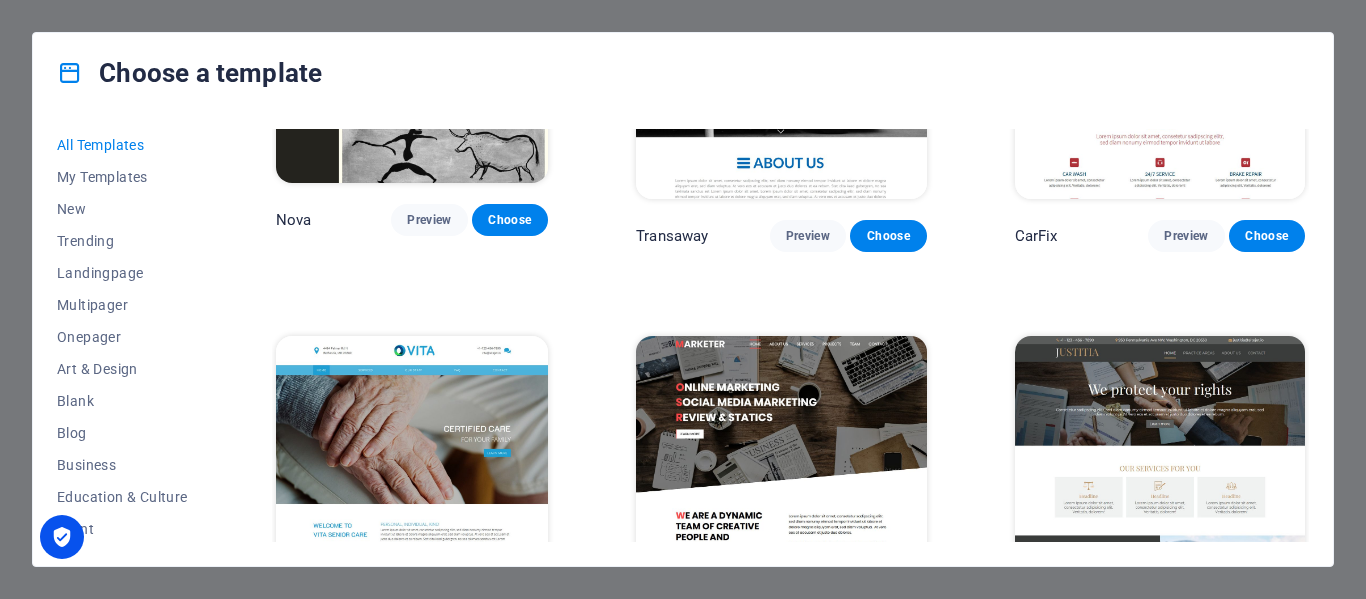 scroll, scrollTop: 15583, scrollLeft: 0, axis: vertical 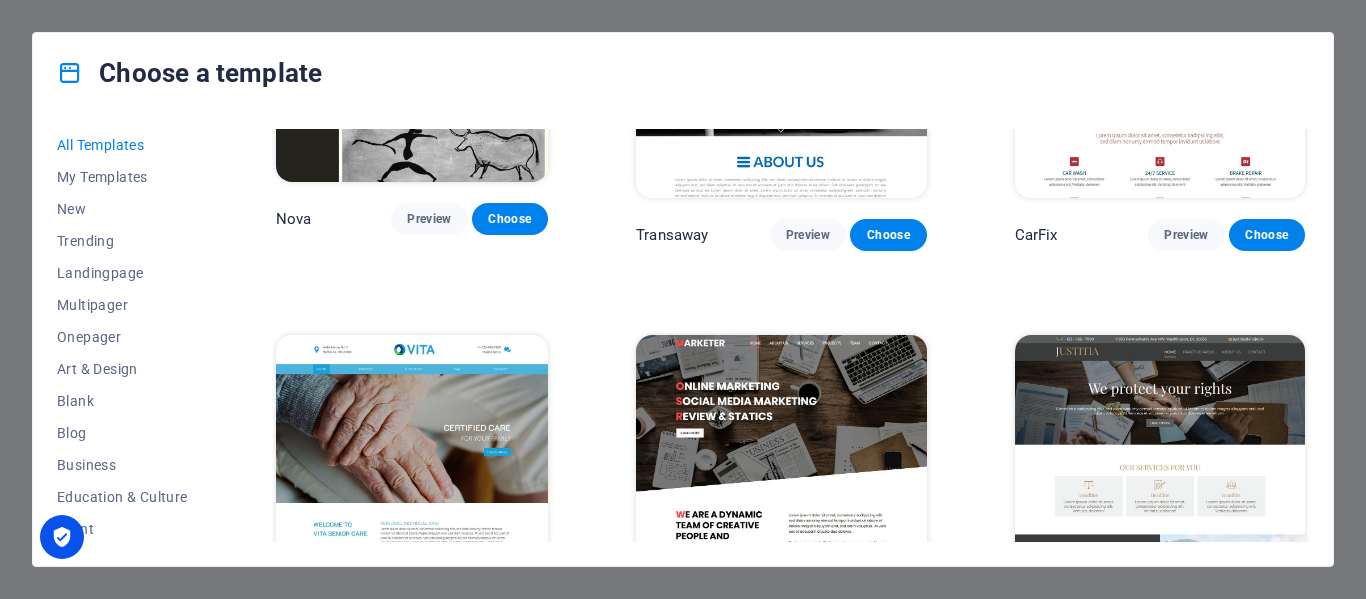 click on "Preview" at bounding box center [808, 640] 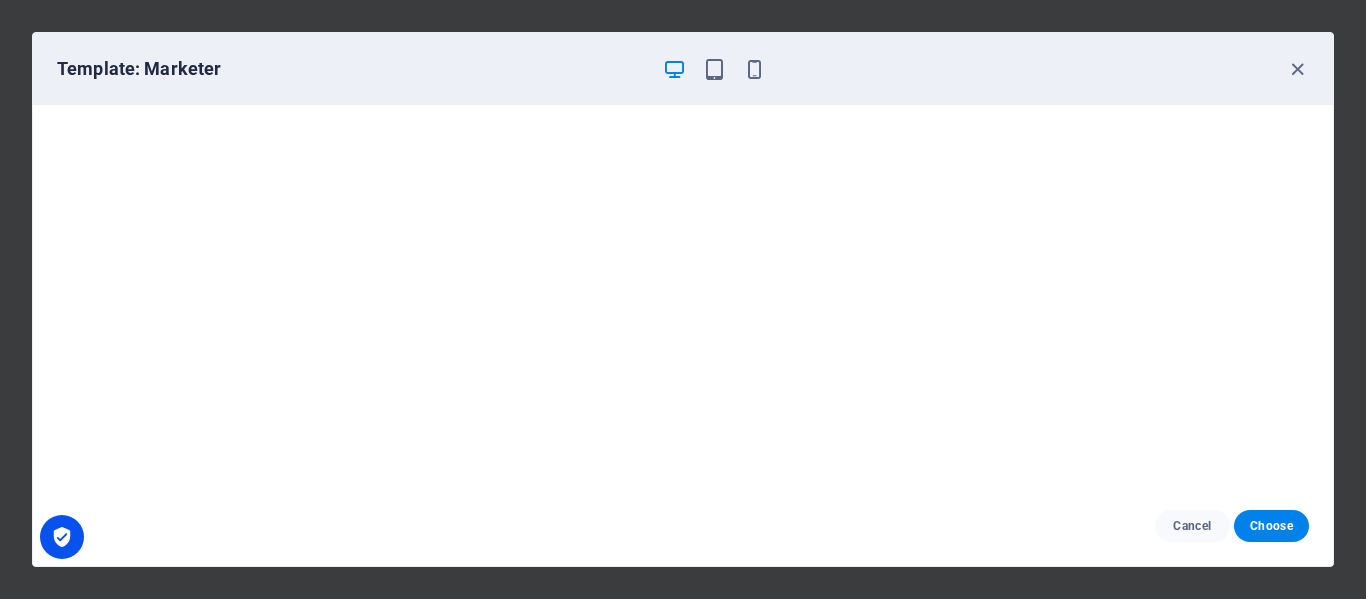 click on "Template: Marketer" at bounding box center [683, 69] 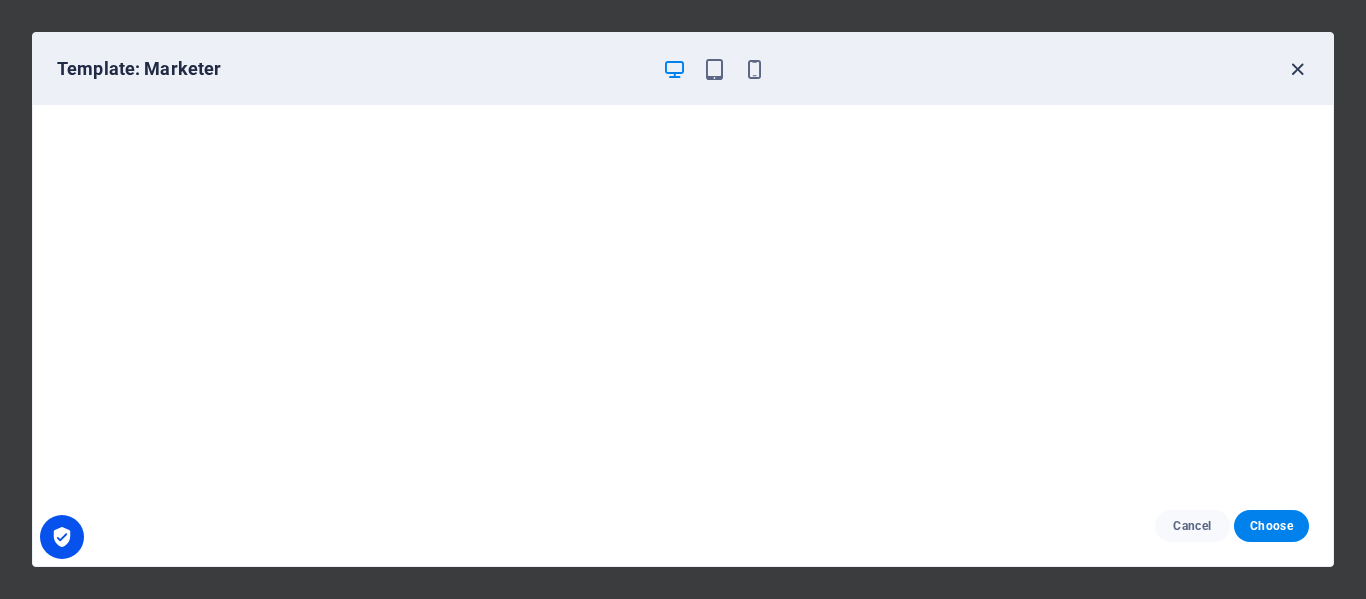 click at bounding box center (1297, 69) 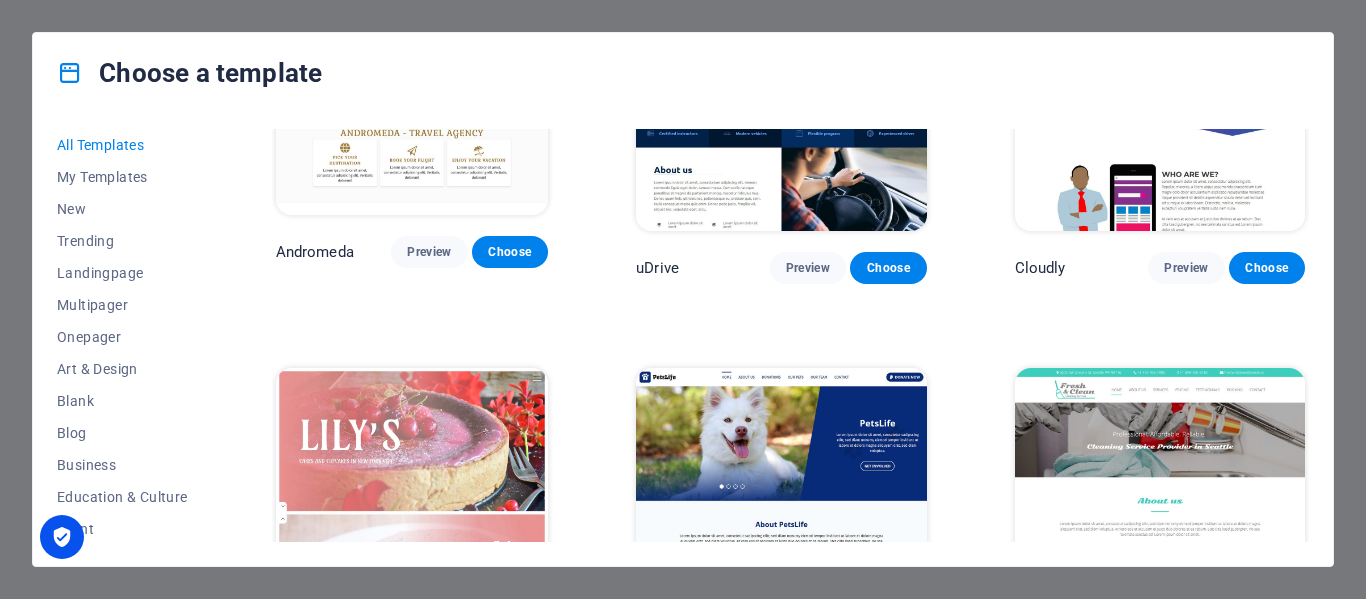 scroll, scrollTop: 13122, scrollLeft: 0, axis: vertical 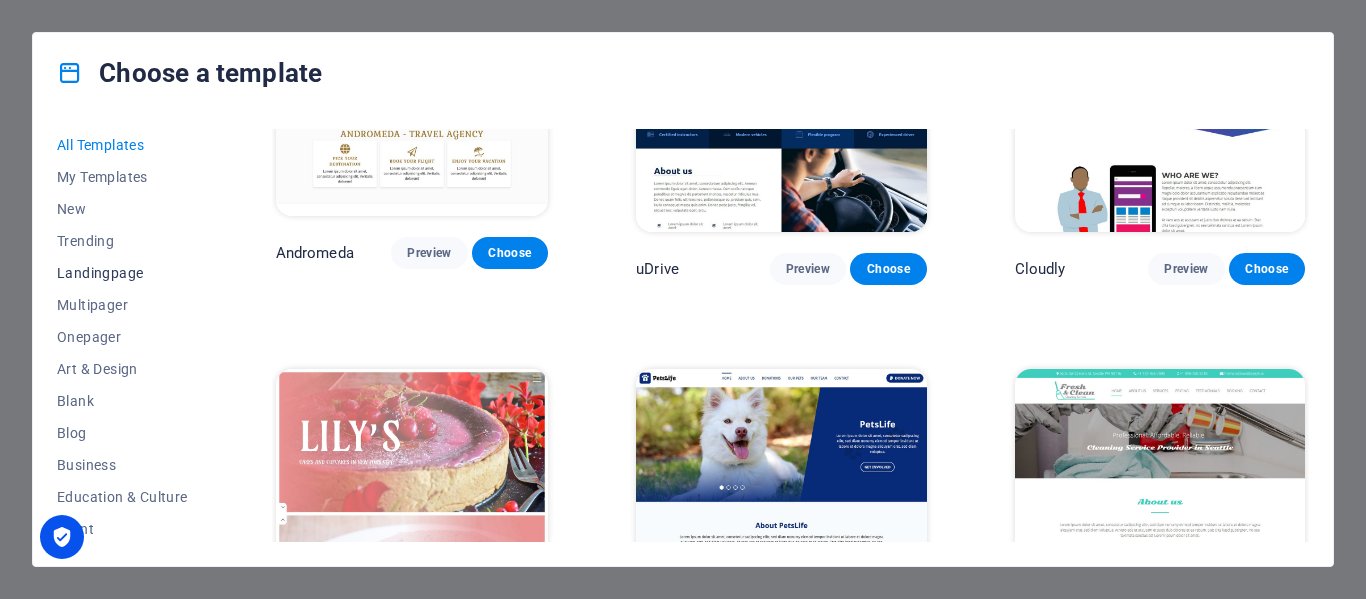 click on "Landingpage" at bounding box center (122, 273) 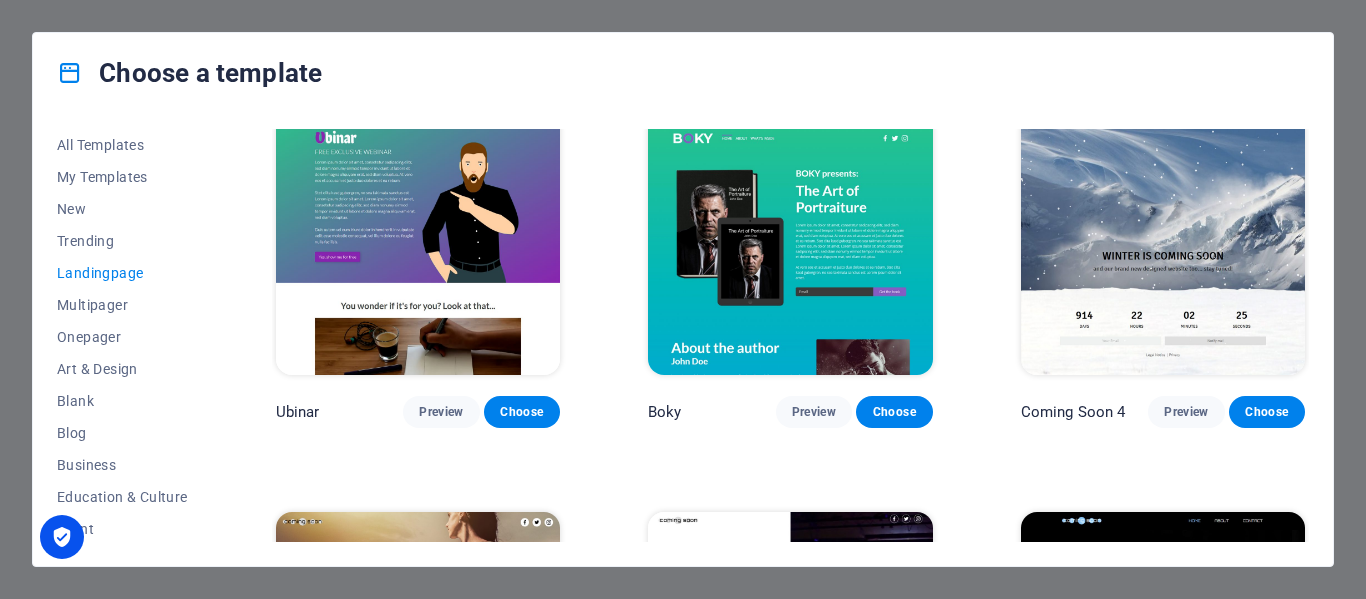 scroll, scrollTop: 3078, scrollLeft: 0, axis: vertical 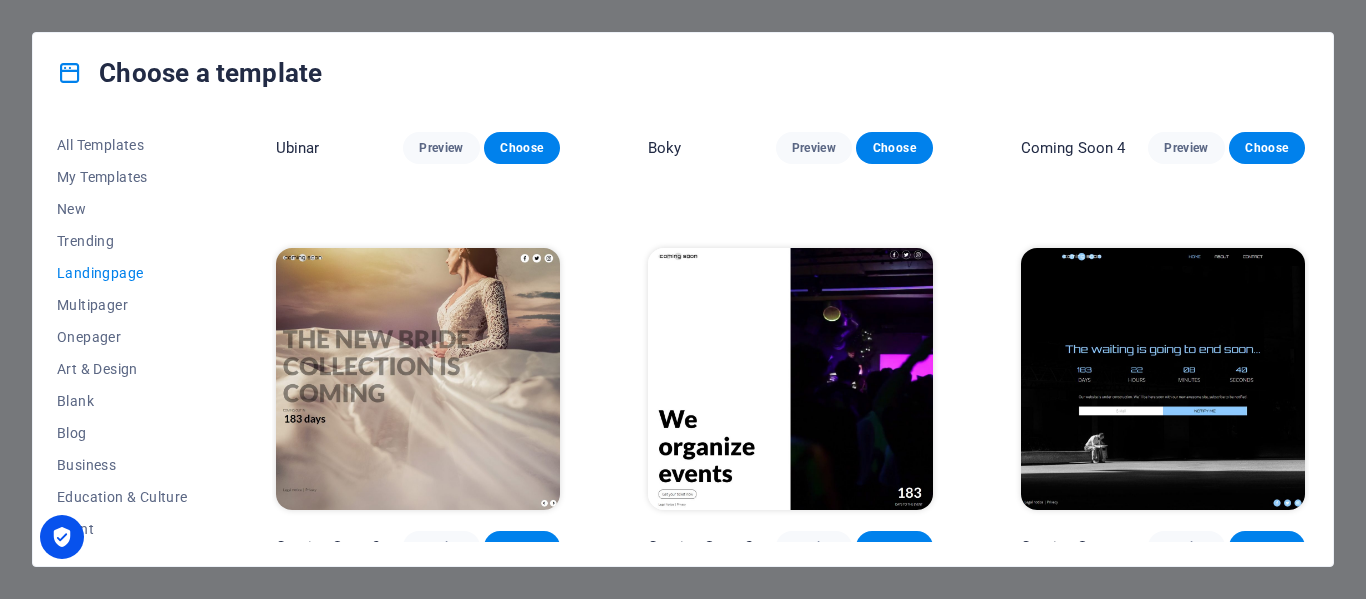 click at bounding box center [1163, 379] 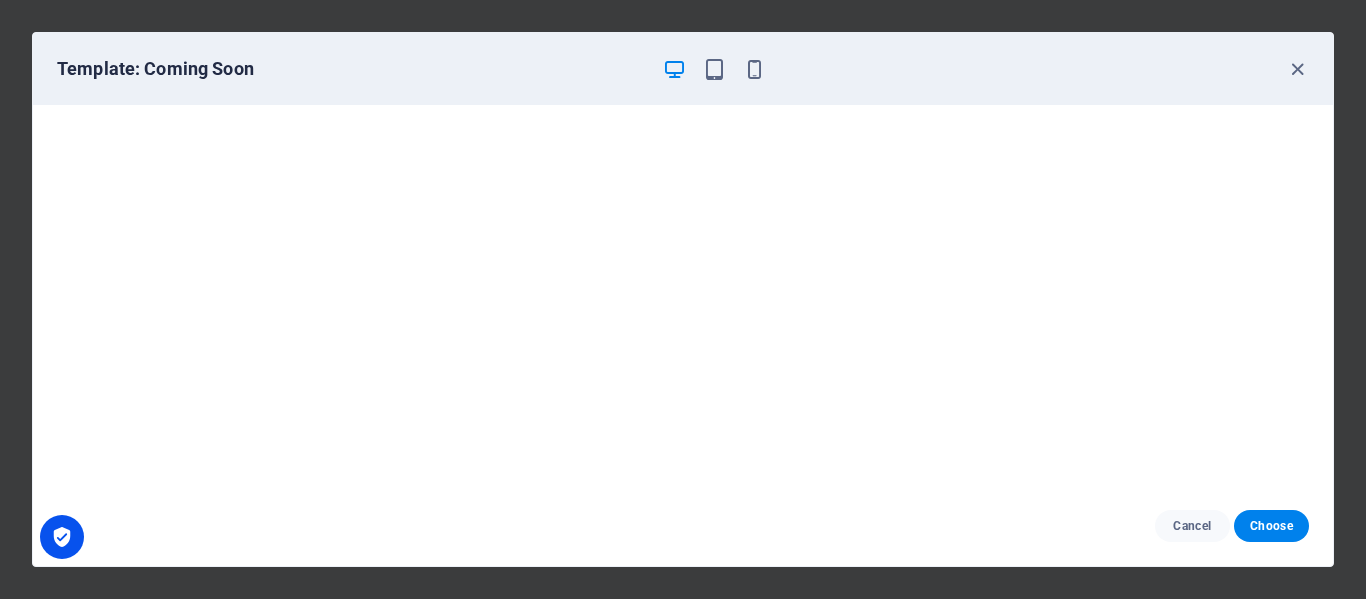 scroll, scrollTop: 5, scrollLeft: 0, axis: vertical 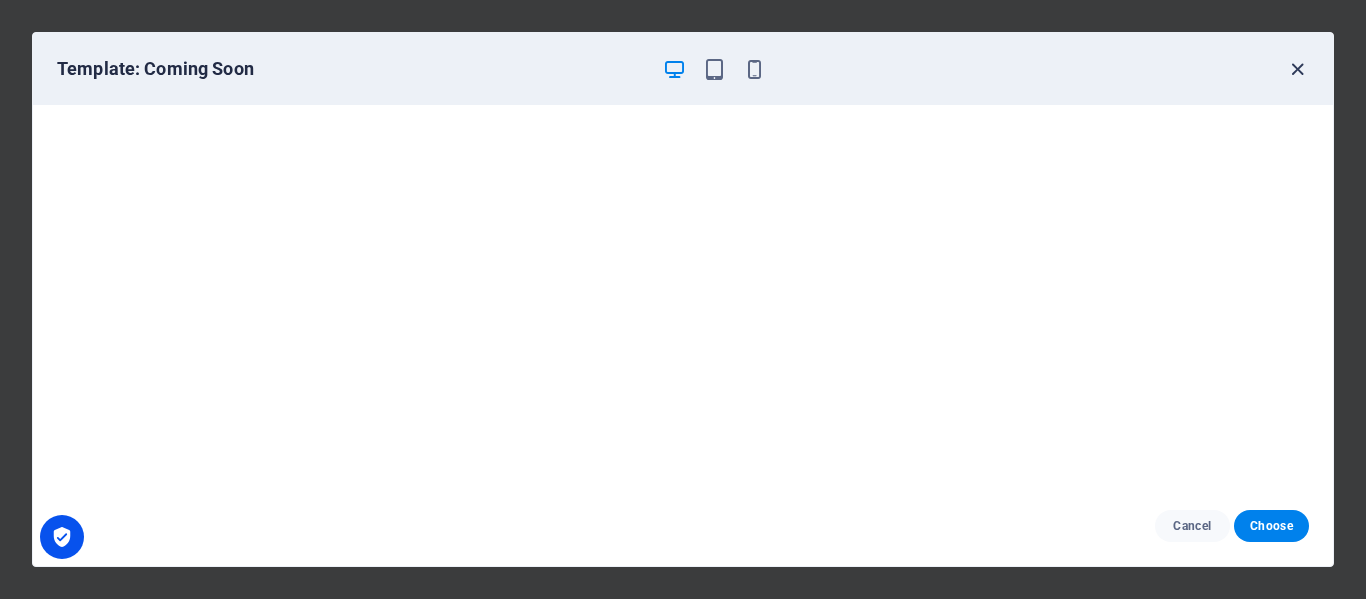click at bounding box center [1297, 69] 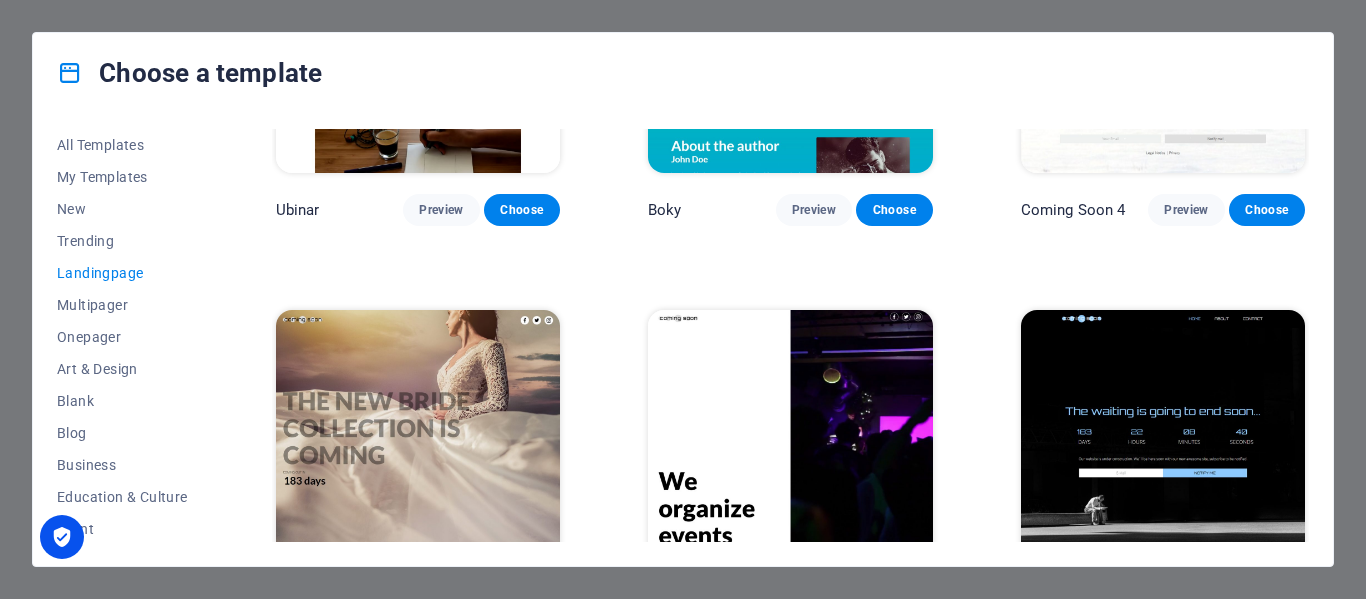scroll, scrollTop: 3018, scrollLeft: 0, axis: vertical 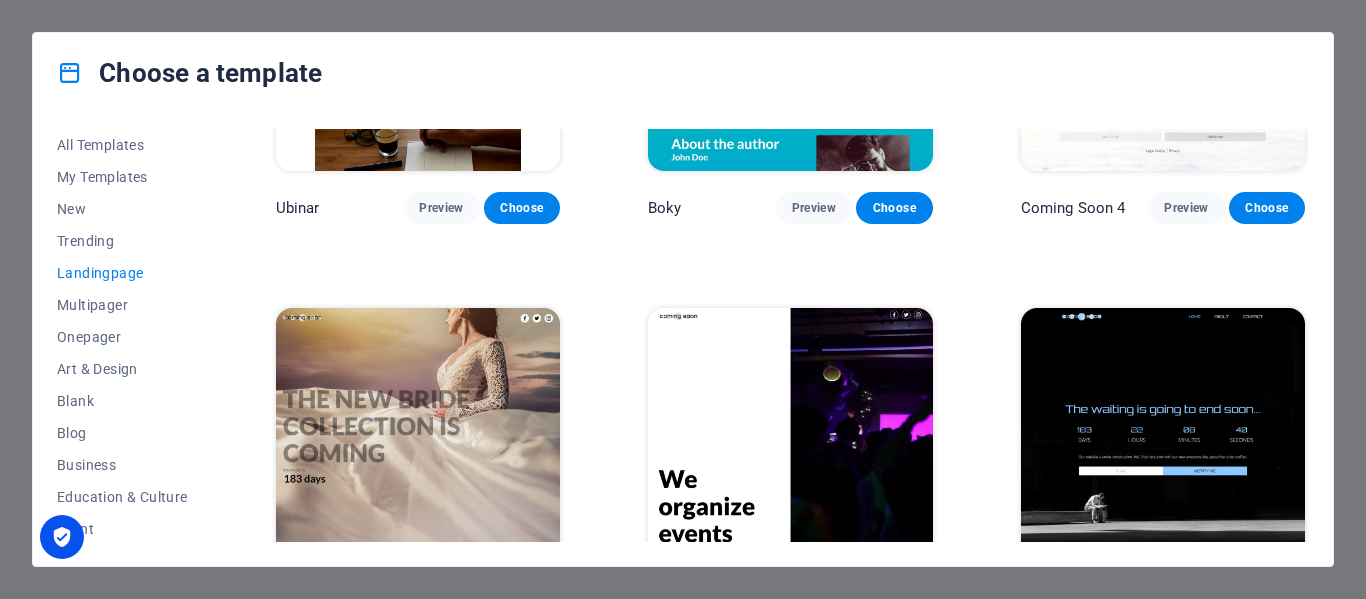 click at bounding box center [790, 439] 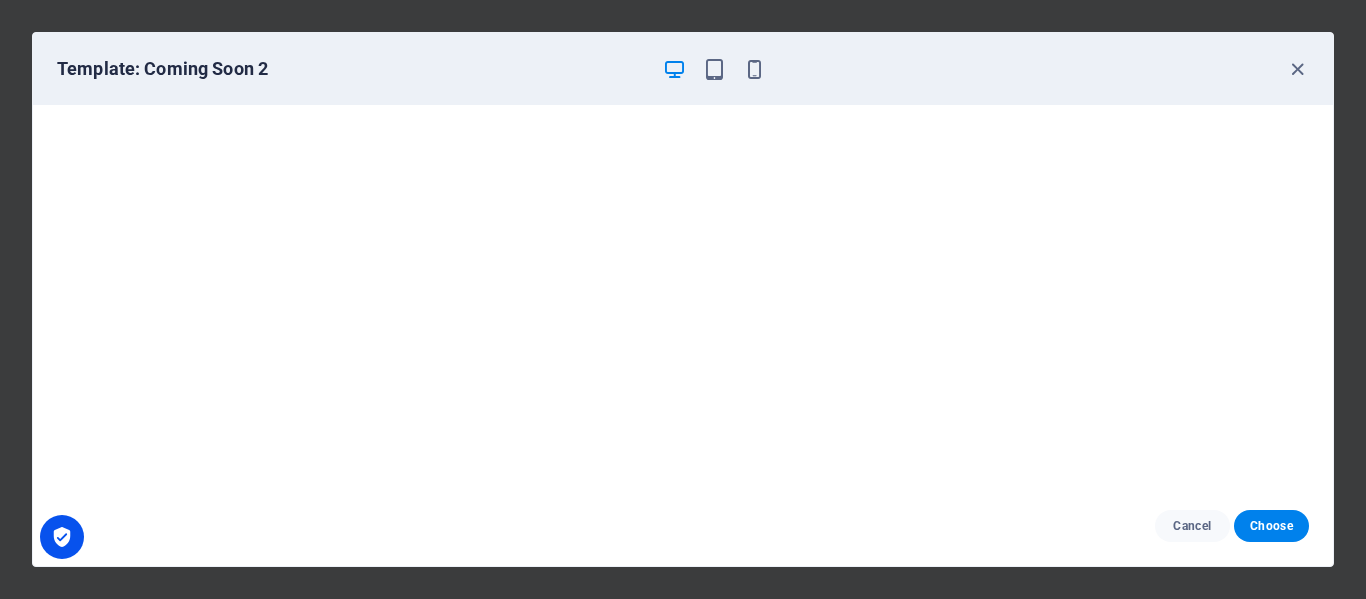 scroll, scrollTop: 0, scrollLeft: 0, axis: both 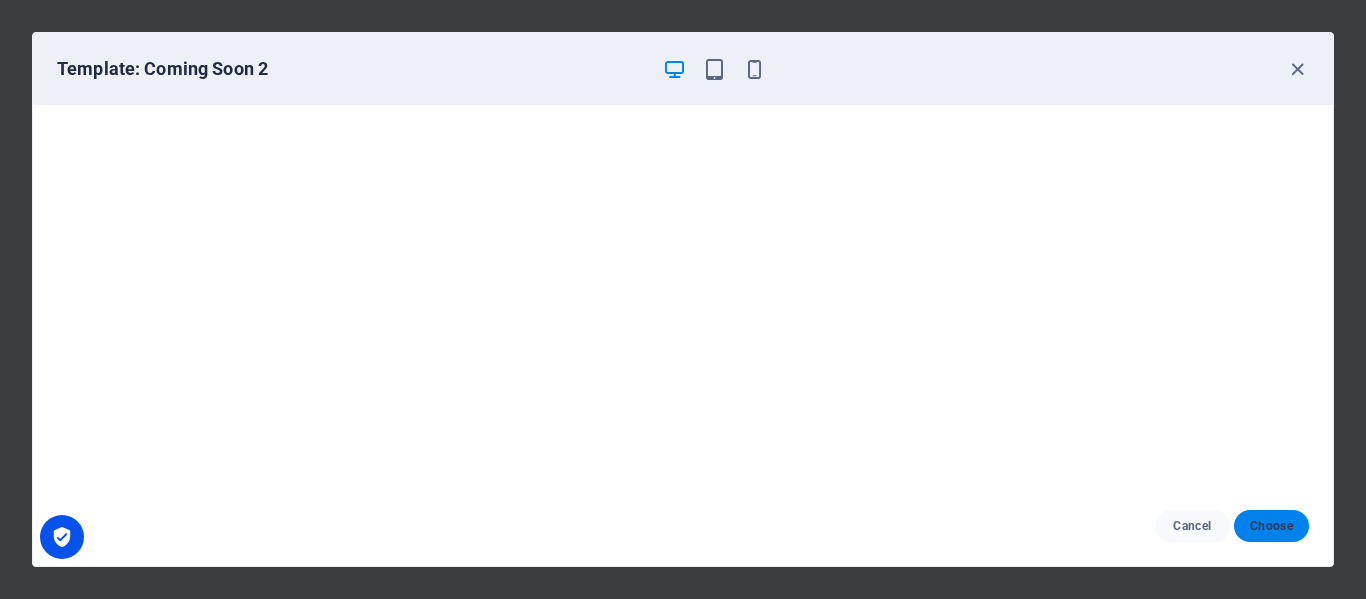 click on "Choose" at bounding box center (1271, 526) 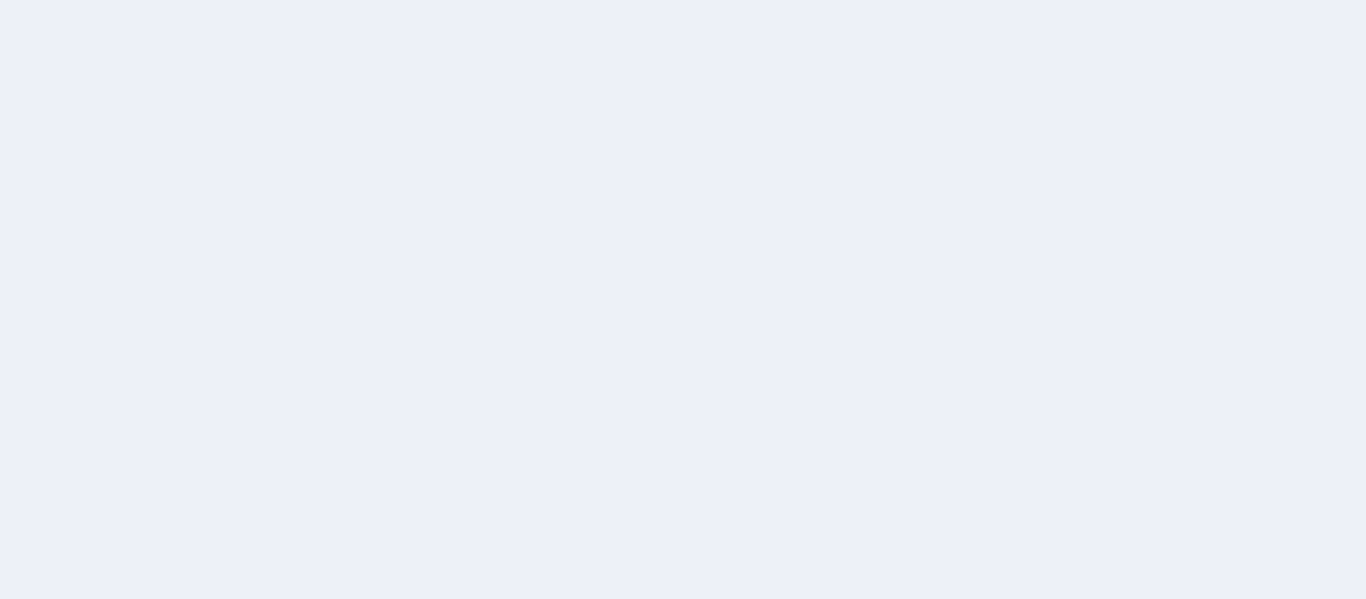 scroll, scrollTop: 0, scrollLeft: 0, axis: both 